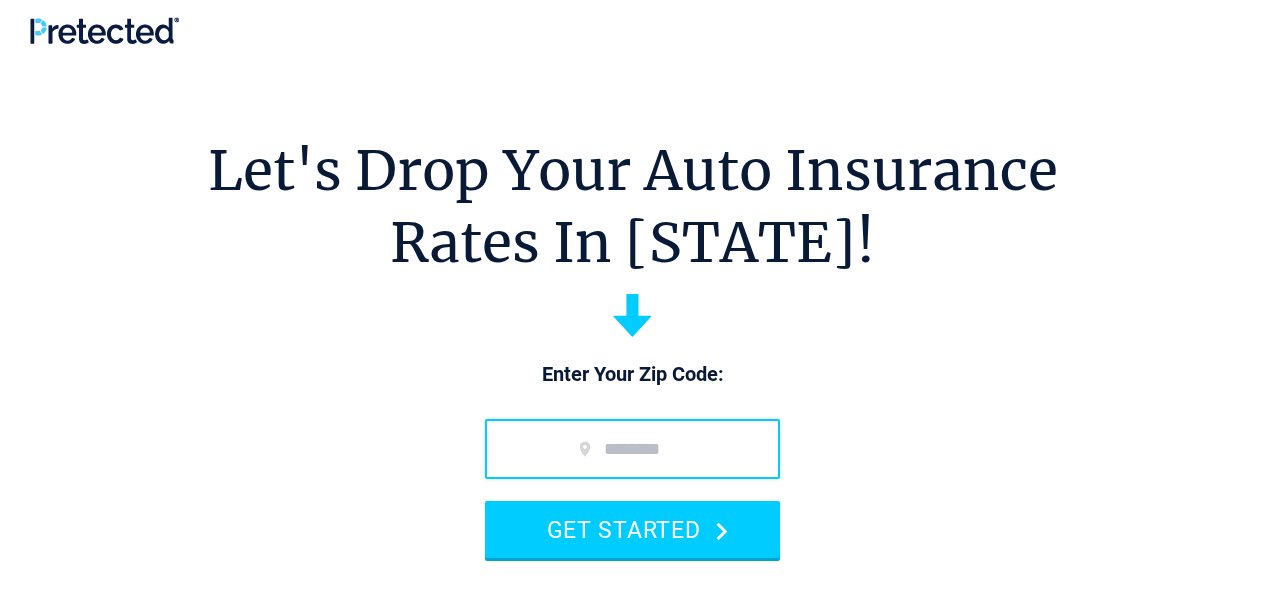 scroll, scrollTop: 0, scrollLeft: 0, axis: both 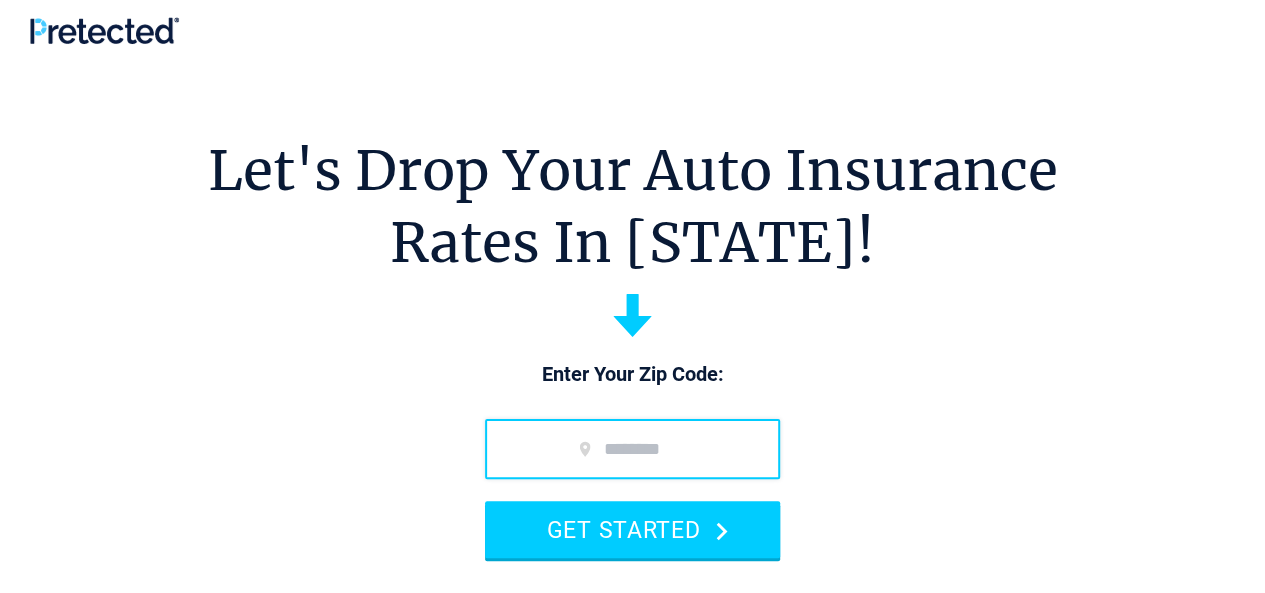 click at bounding box center (632, 449) 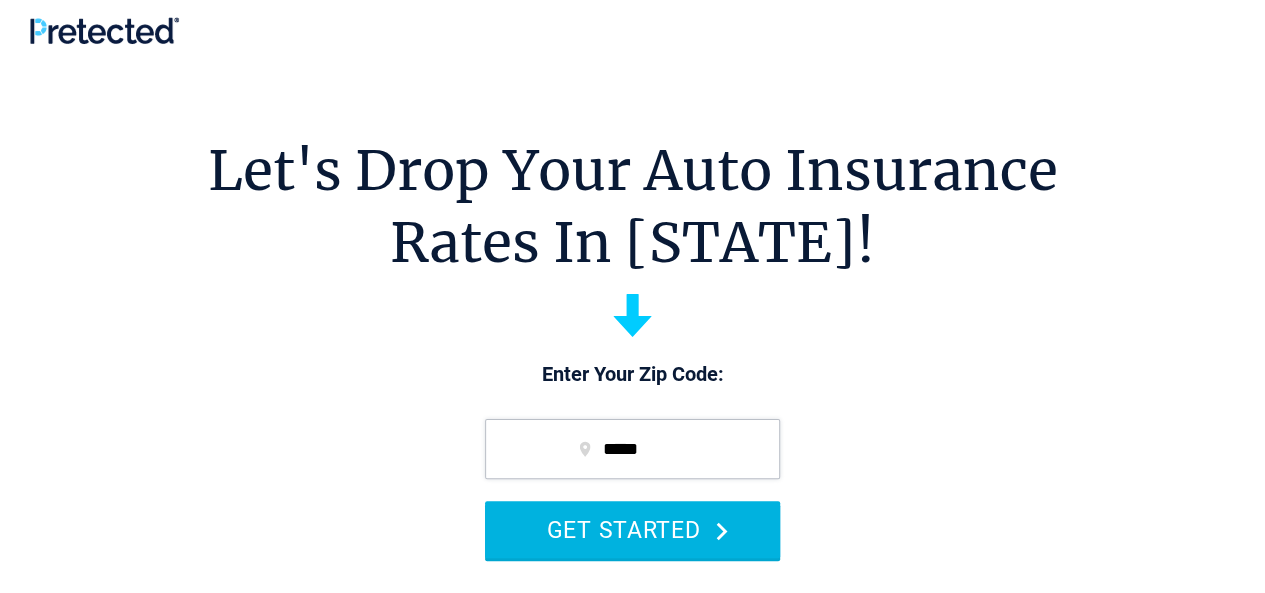 type on "*****" 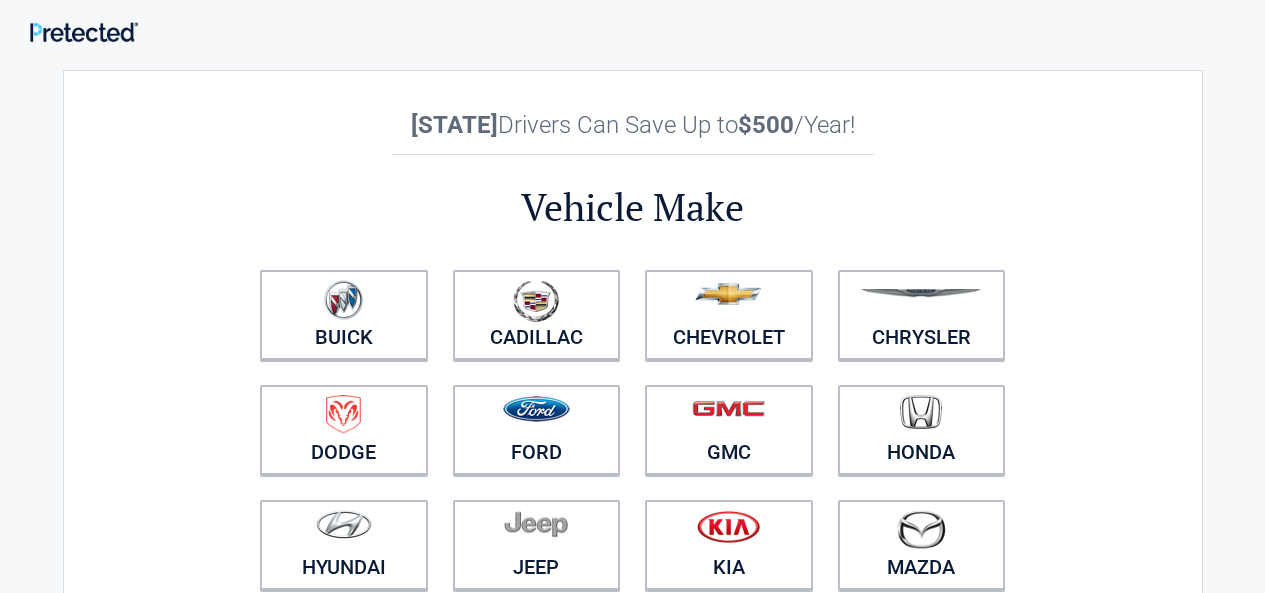 scroll, scrollTop: 0, scrollLeft: 0, axis: both 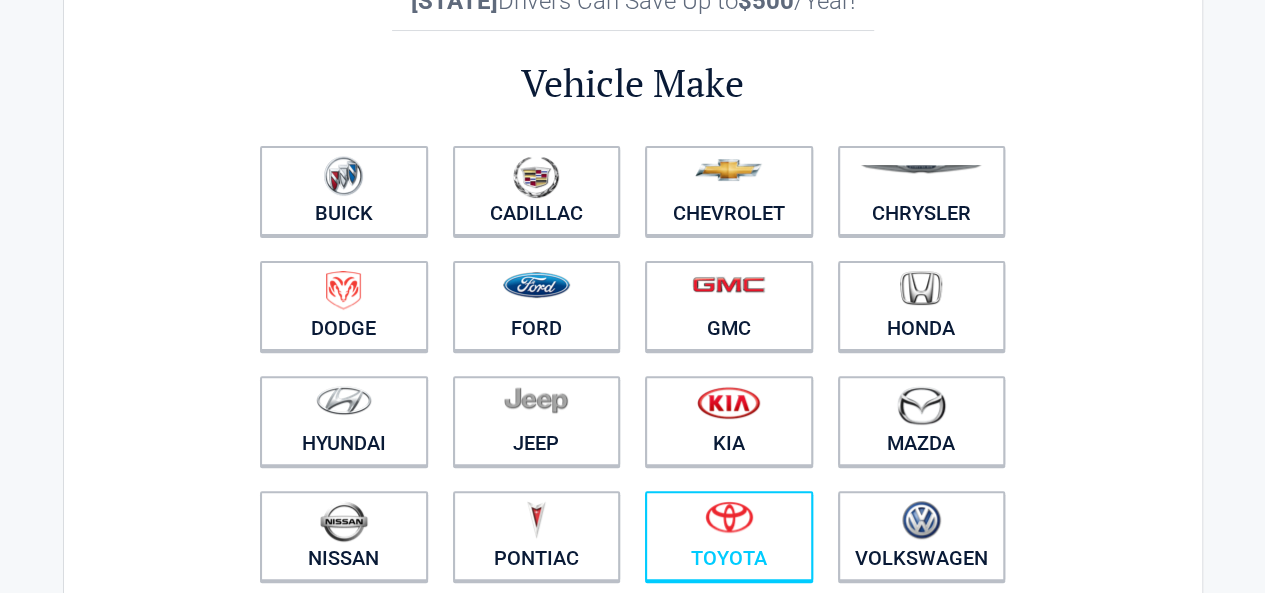click at bounding box center [729, 523] 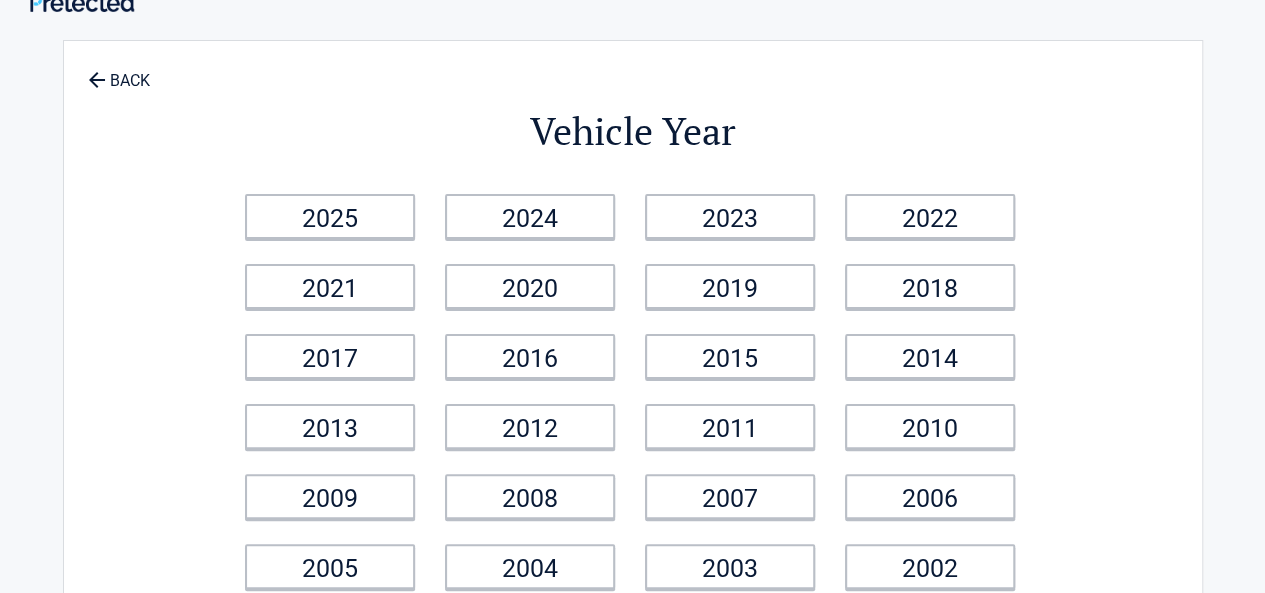 scroll, scrollTop: 0, scrollLeft: 0, axis: both 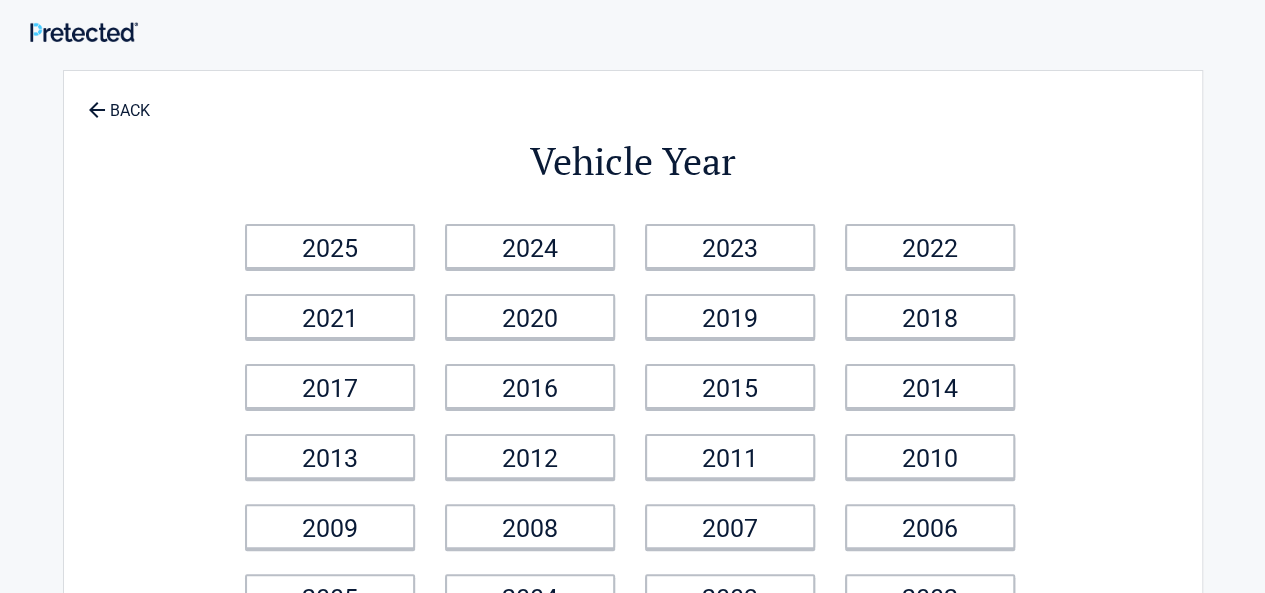 click on "2007" at bounding box center (733, 527) 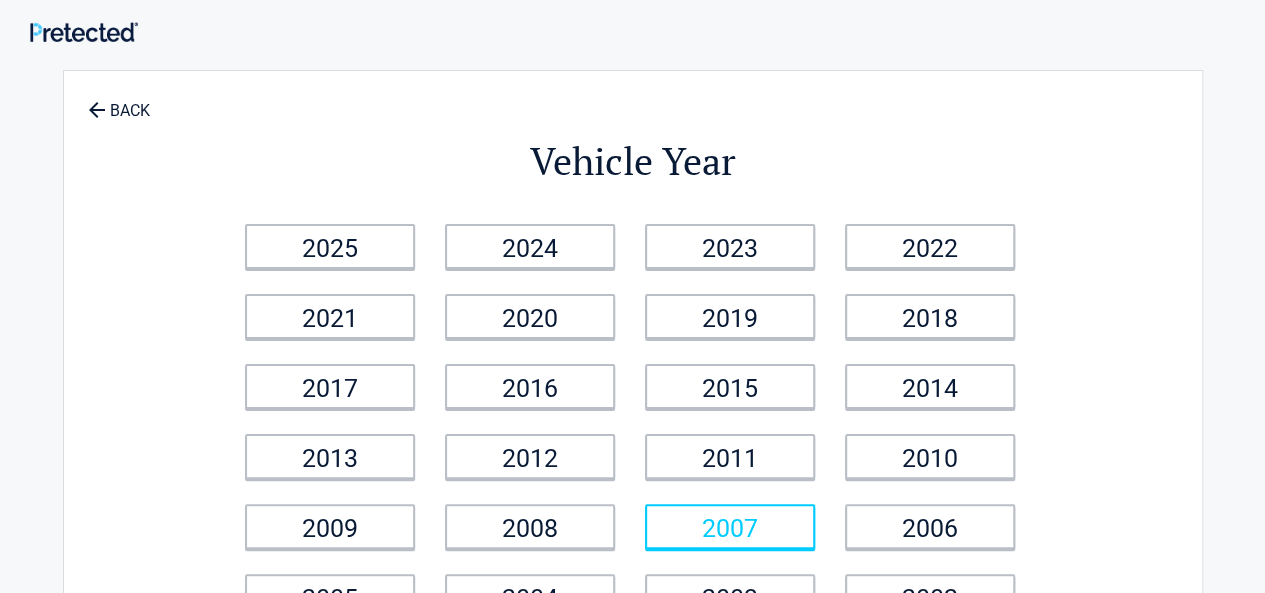 click on "2007" at bounding box center [730, 526] 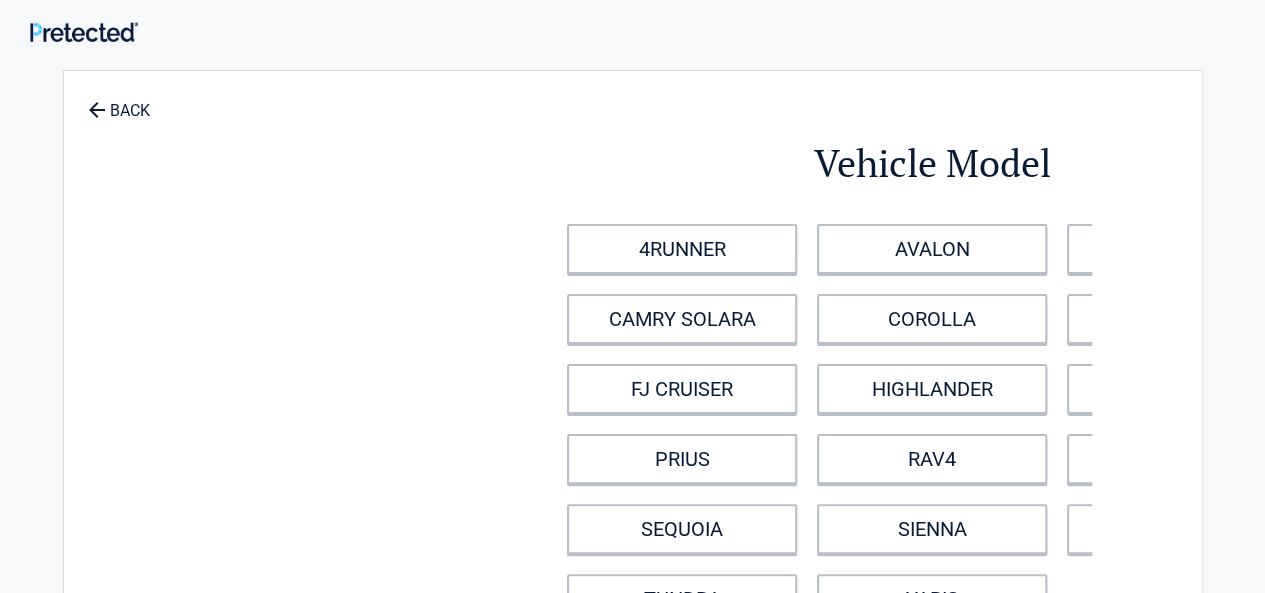 click on "SIENNA" at bounding box center [932, 529] 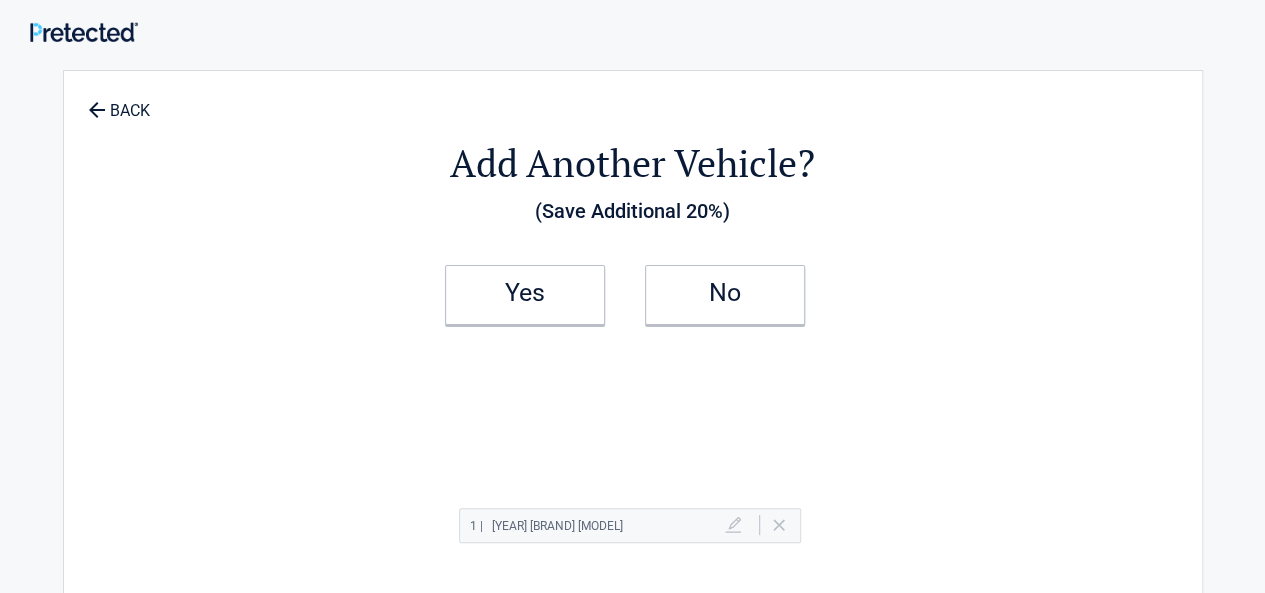 scroll, scrollTop: 163, scrollLeft: 0, axis: vertical 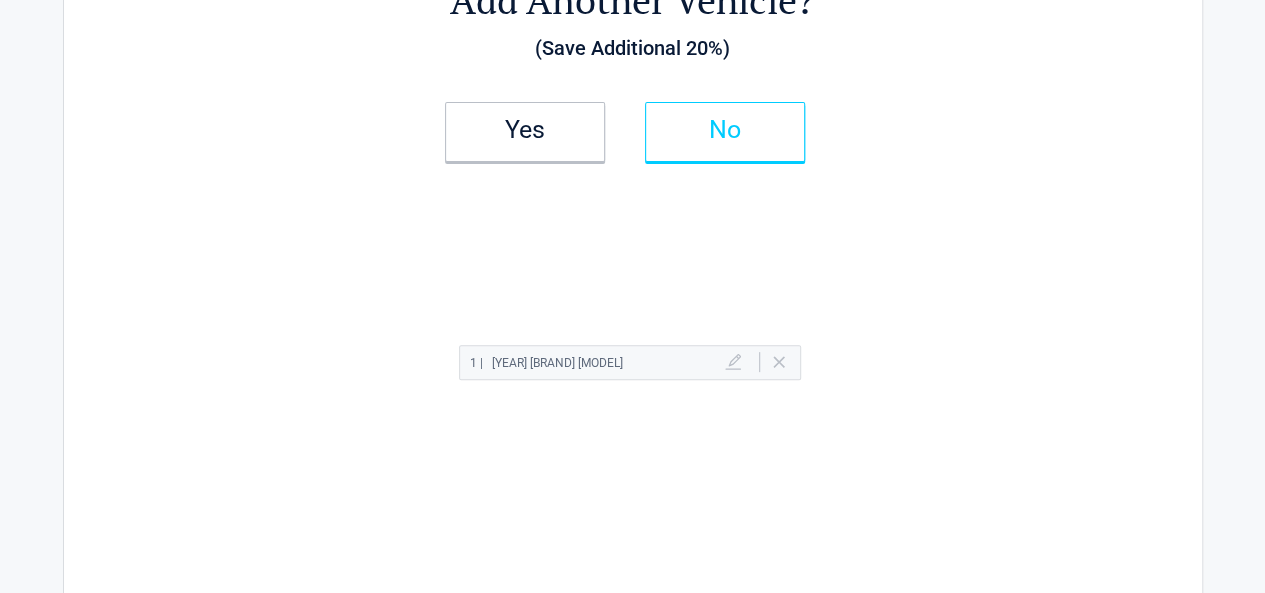 click on "No" at bounding box center (725, 130) 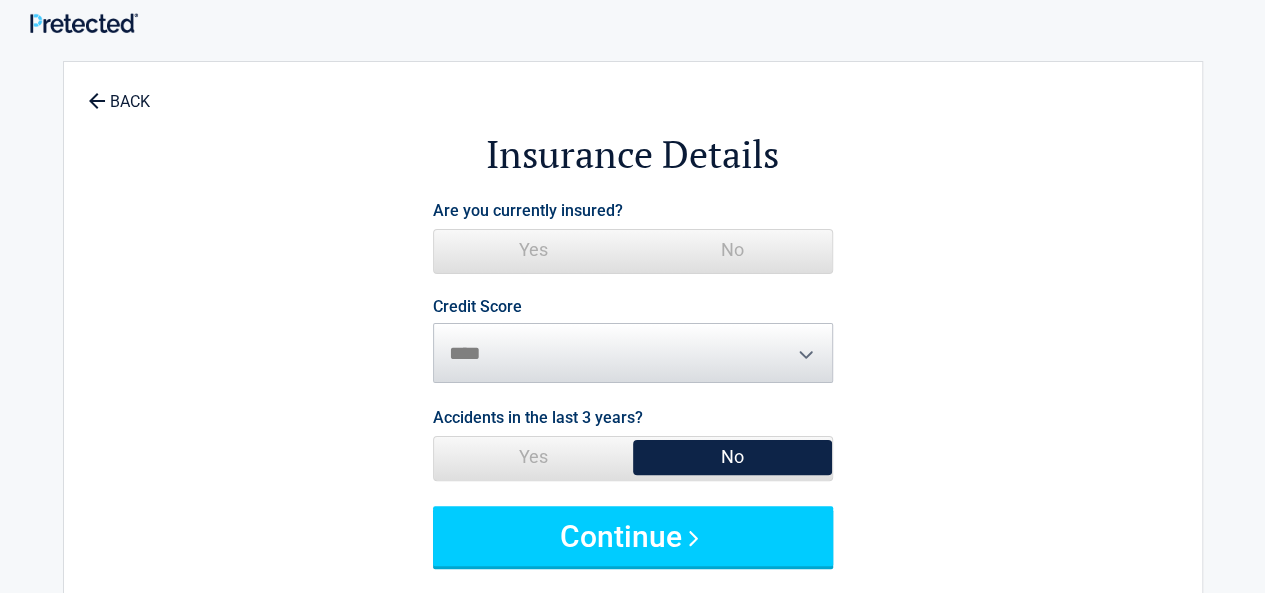 scroll, scrollTop: 0, scrollLeft: 0, axis: both 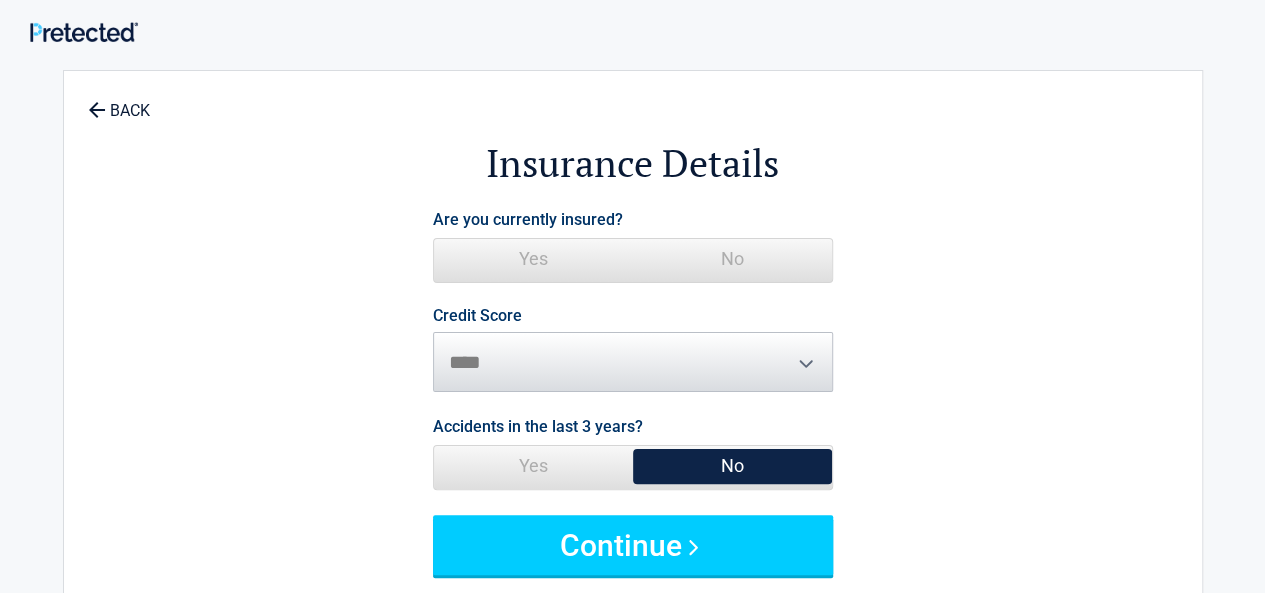 click on "Yes" at bounding box center [533, 259] 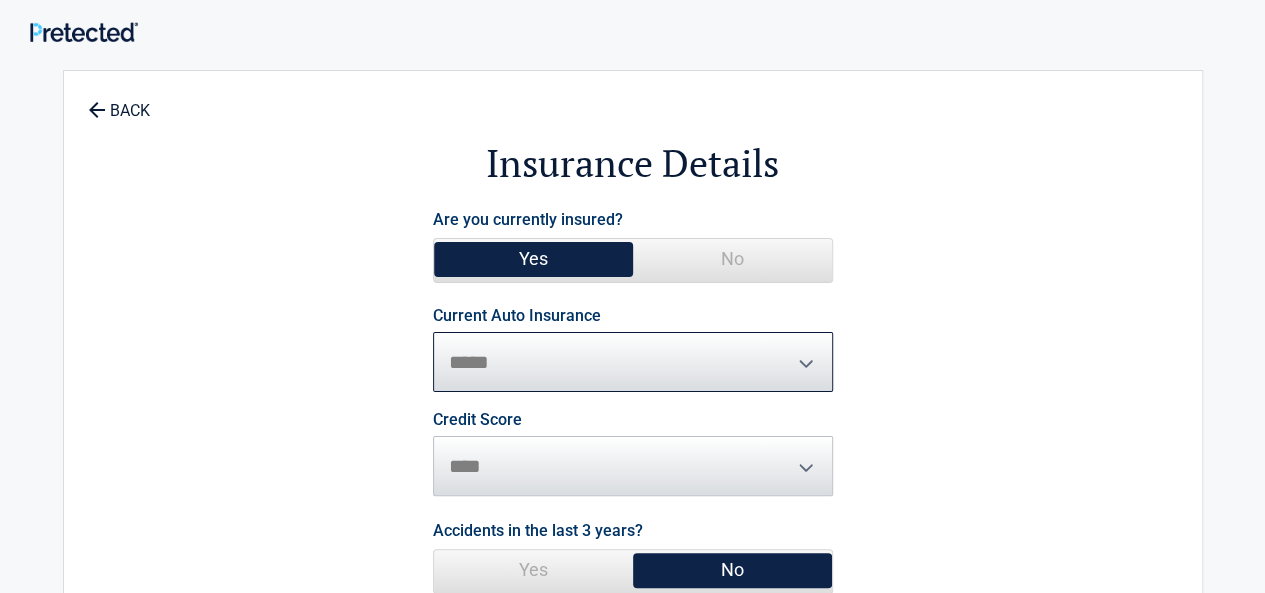 click on "**********" at bounding box center (633, 362) 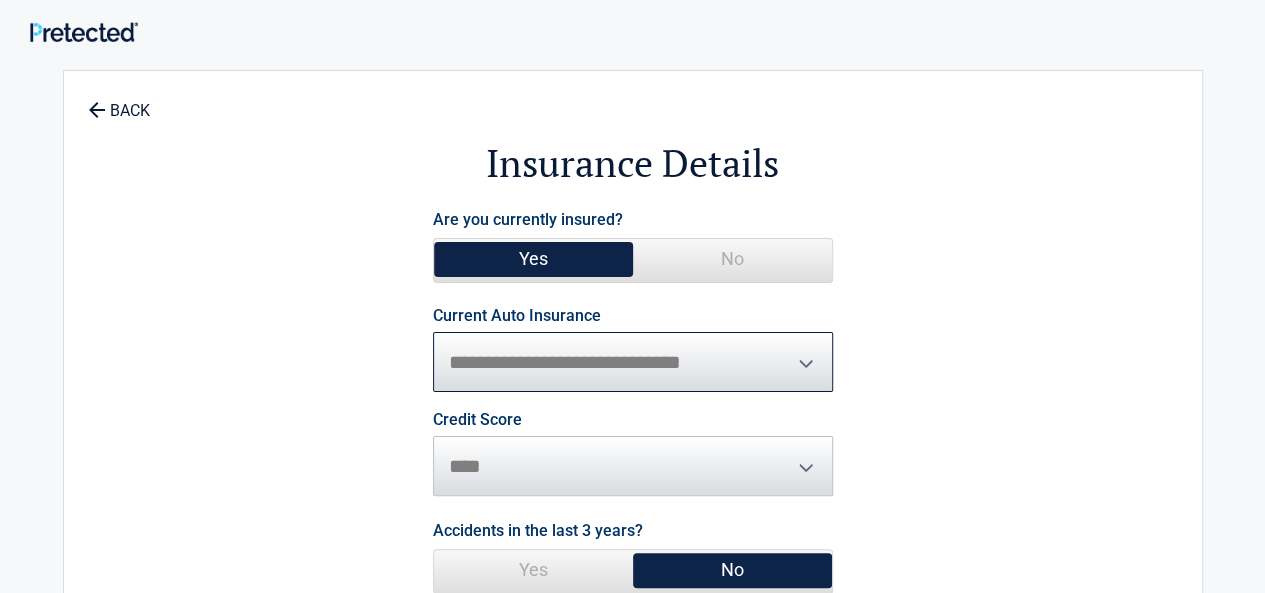 click on "**********" at bounding box center [633, 362] 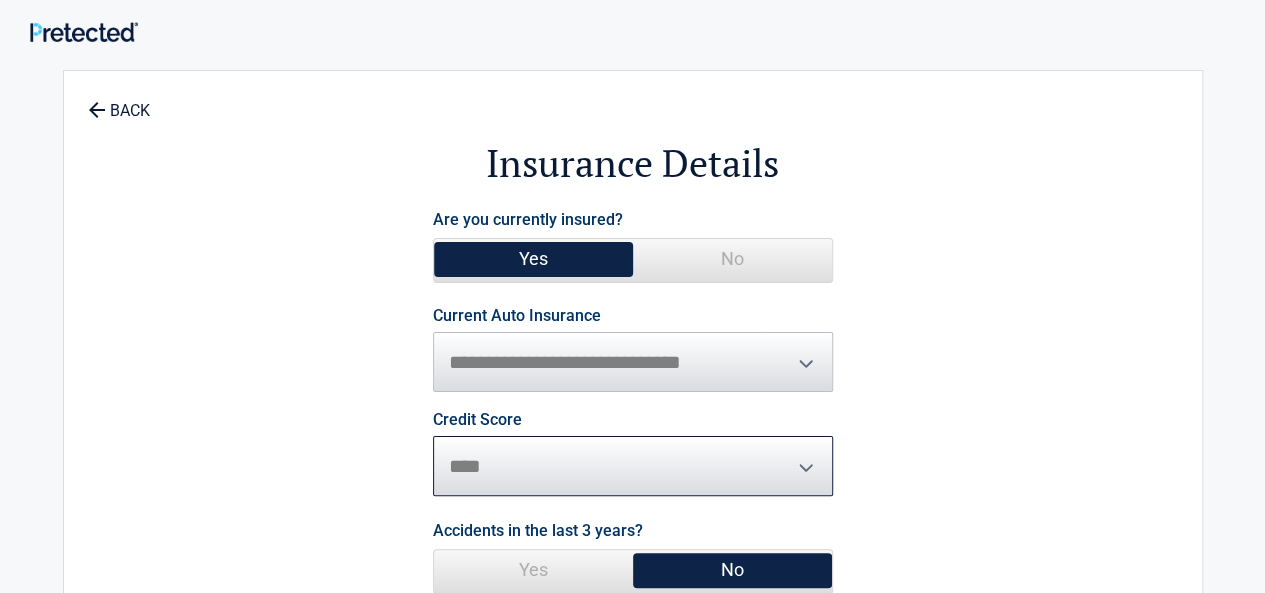 click on "*********
****
*******
****" at bounding box center [633, 466] 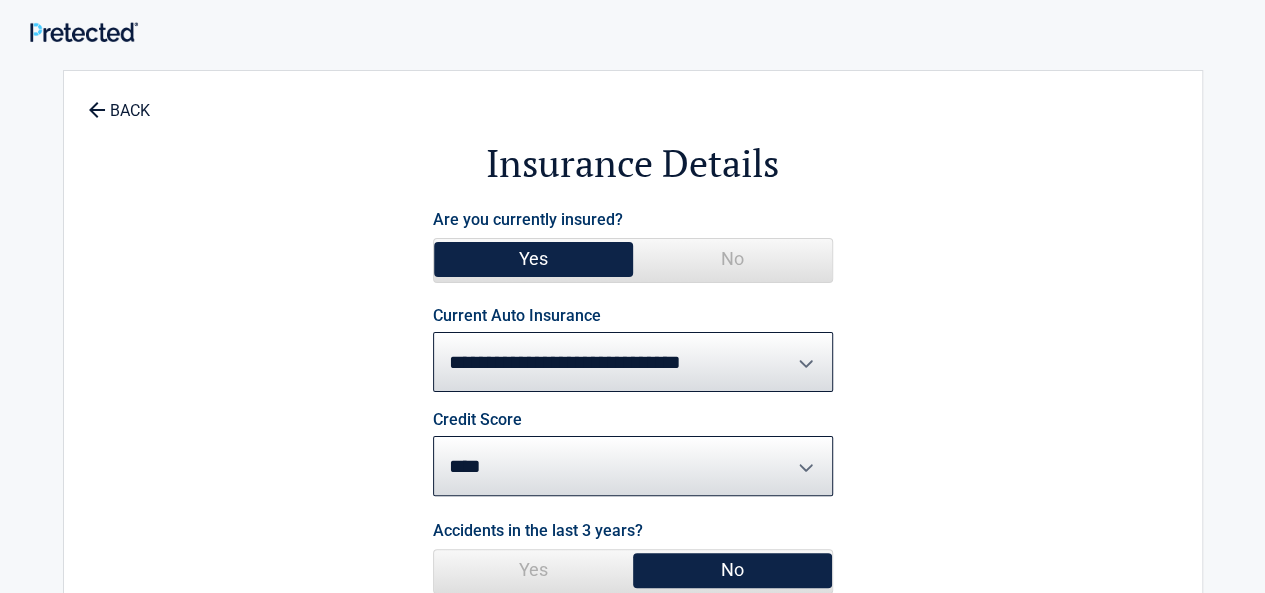 click on "Yes" at bounding box center [533, 570] 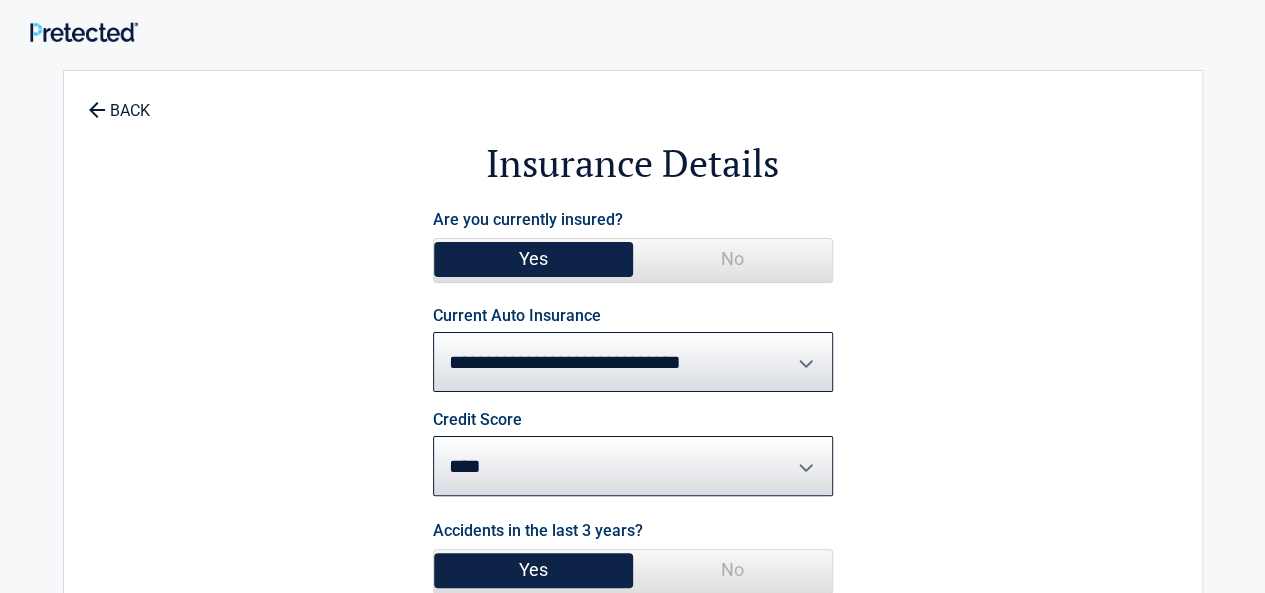 scroll, scrollTop: 202, scrollLeft: 0, axis: vertical 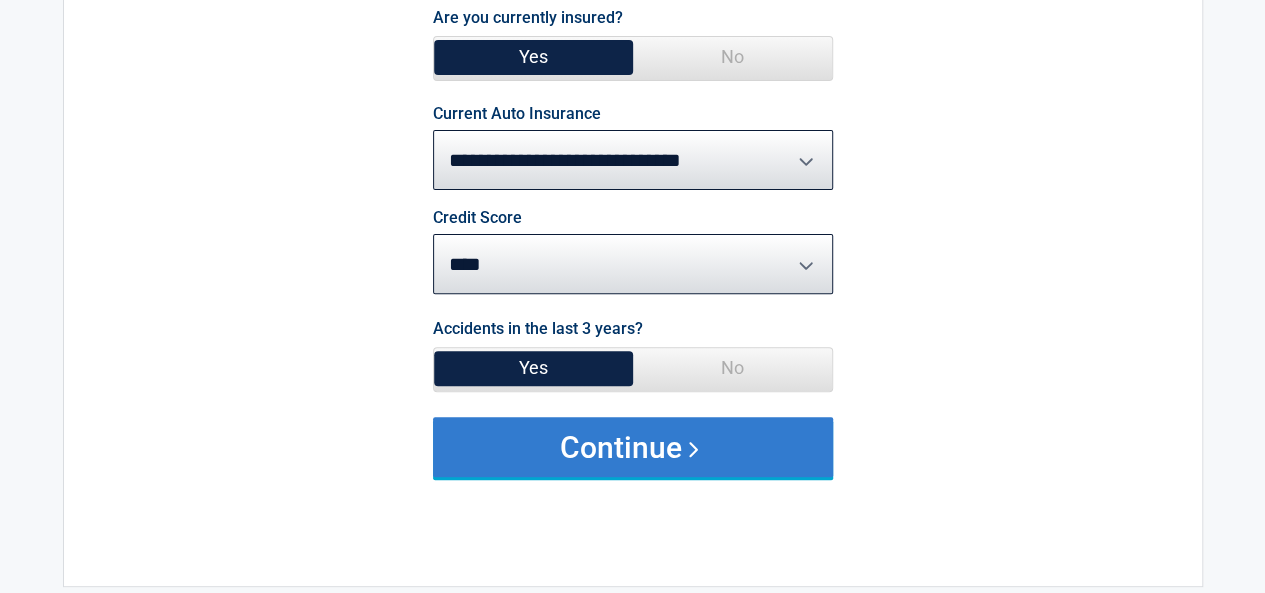 click on "Continue" at bounding box center [633, 447] 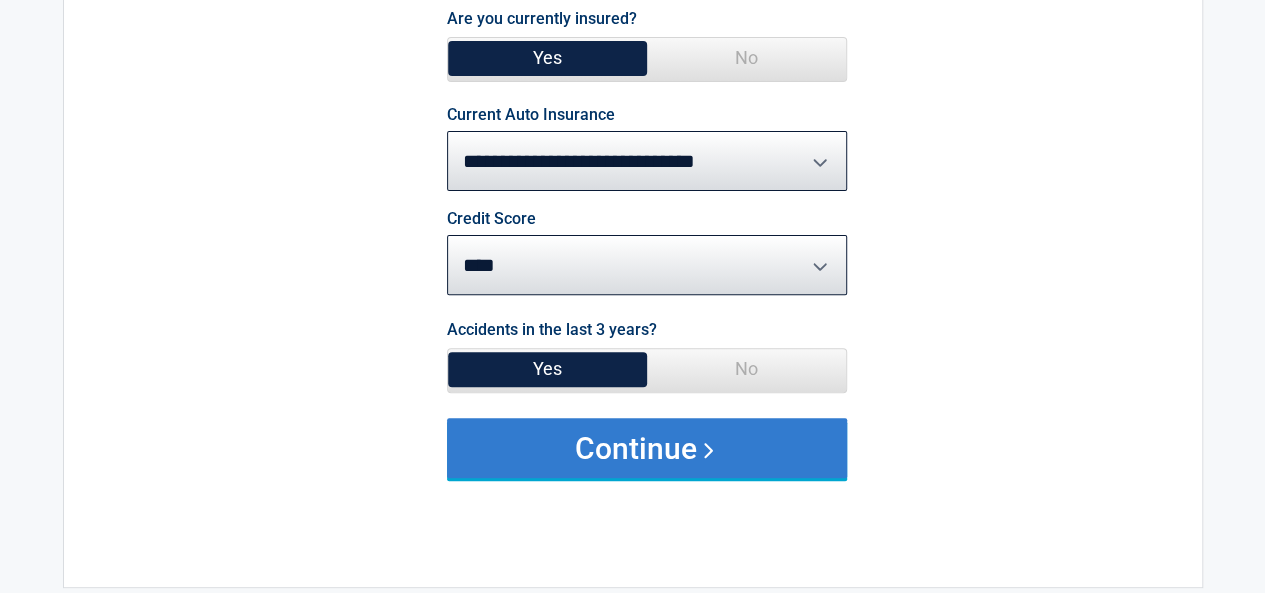 click on "**********" at bounding box center (647, 241) 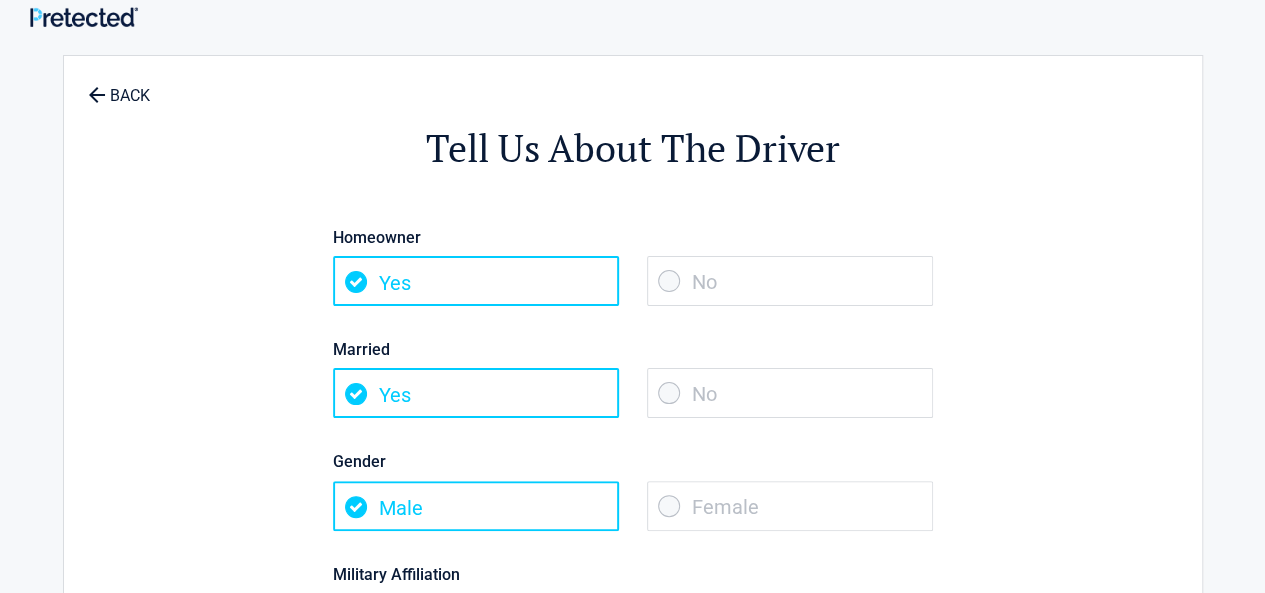 scroll, scrollTop: 0, scrollLeft: 0, axis: both 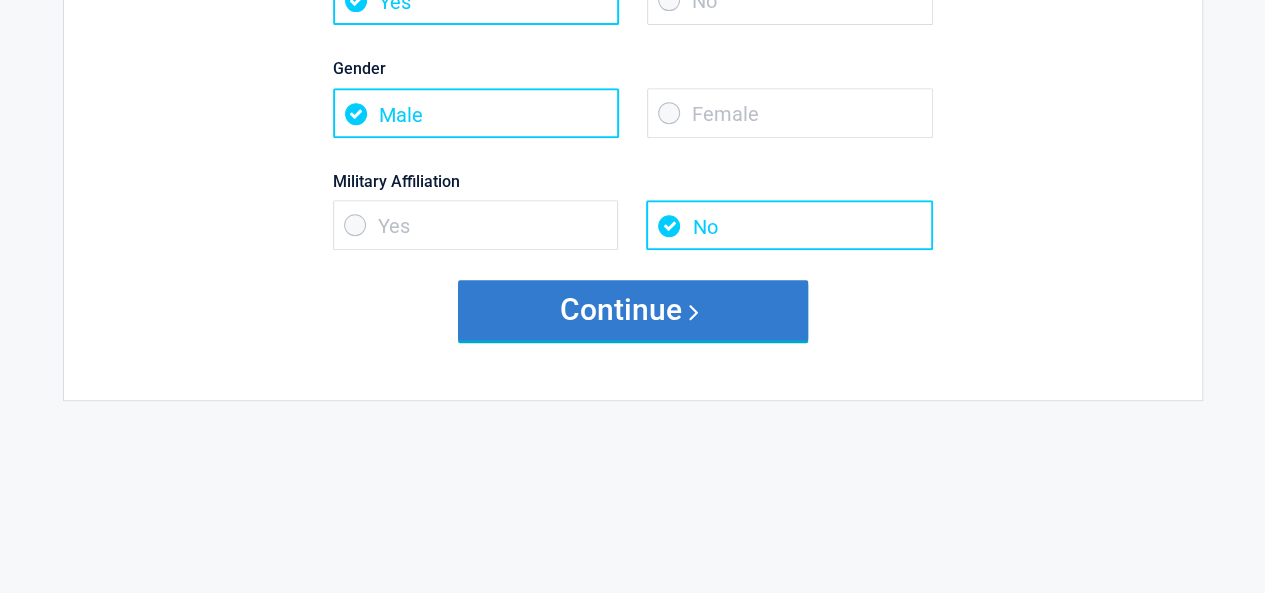click on "Continue" at bounding box center (633, 310) 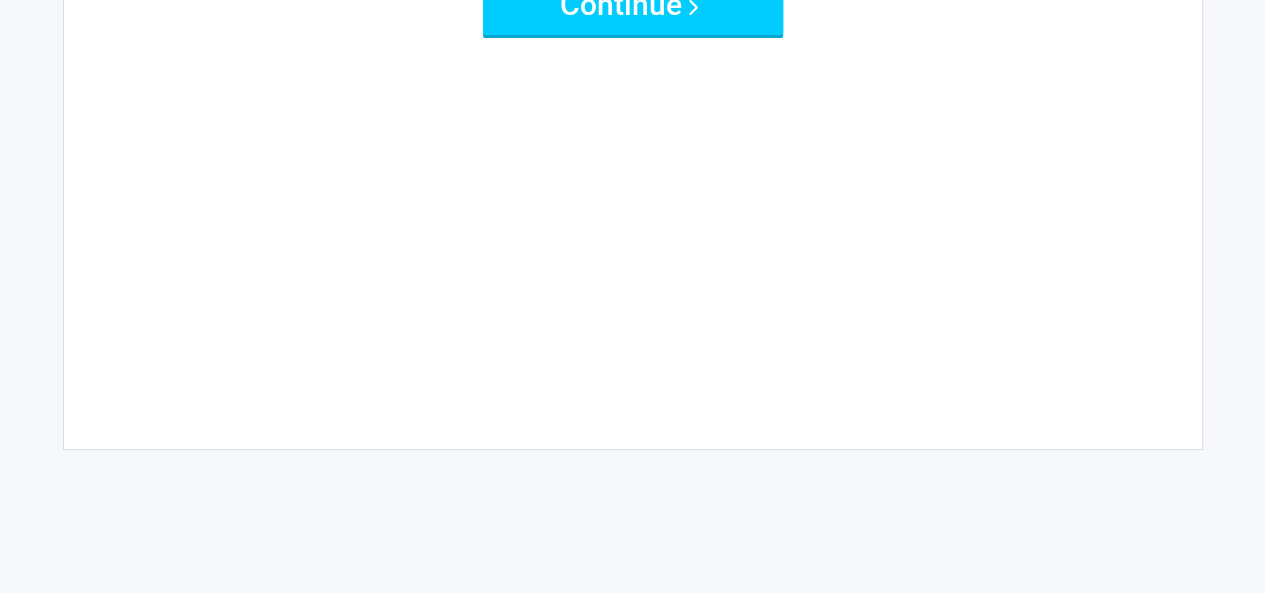 scroll, scrollTop: 10, scrollLeft: 0, axis: vertical 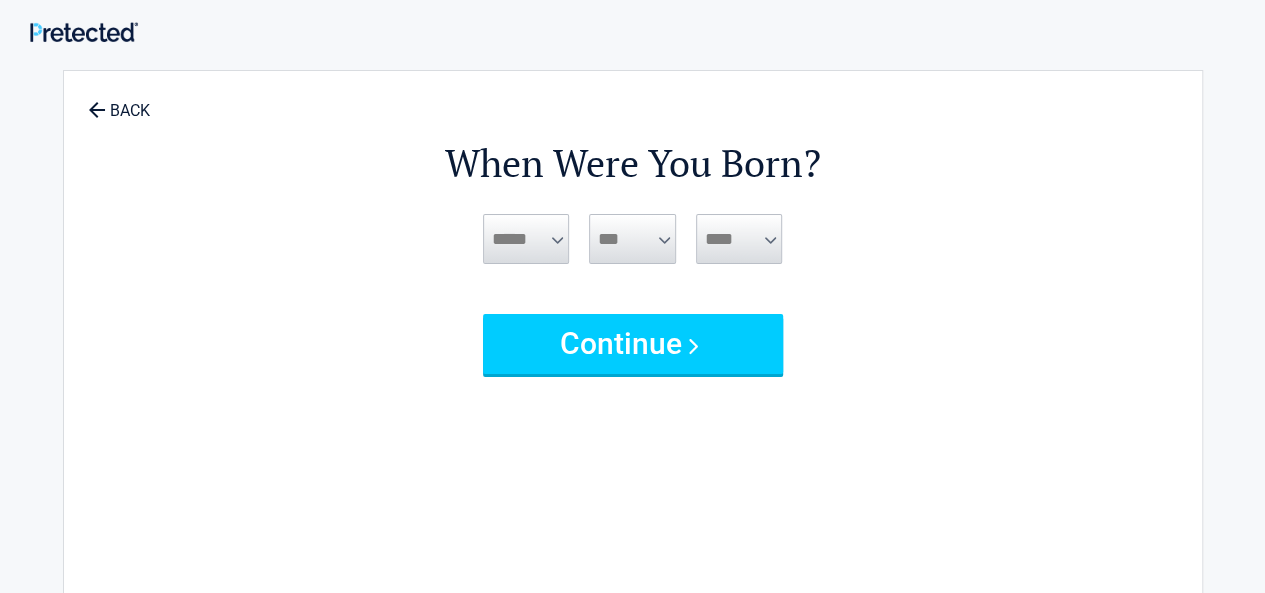 click on "When Were You Born?
*****
***
***
***
***
***
***
***
***
***
***
***
***
***
*
*
*
*
*
*
*
*
*
**
**
**
**
**
**
**
**
**
**
**
**
**
**
**
**
**
**
**
**
**
**
****
****
****
****
****
****
****
****
****
****
****
****
****
****" at bounding box center (633, 419) 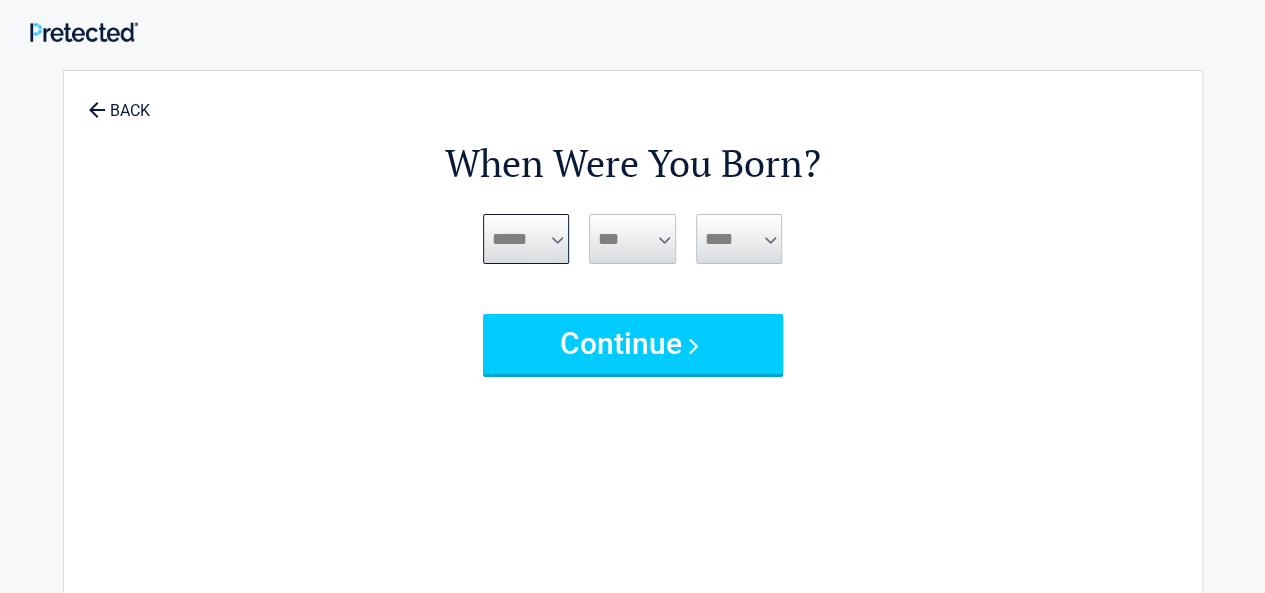 click on "*****
***
***
***
***
***
***
***
***
***
***
***
***" at bounding box center (526, 239) 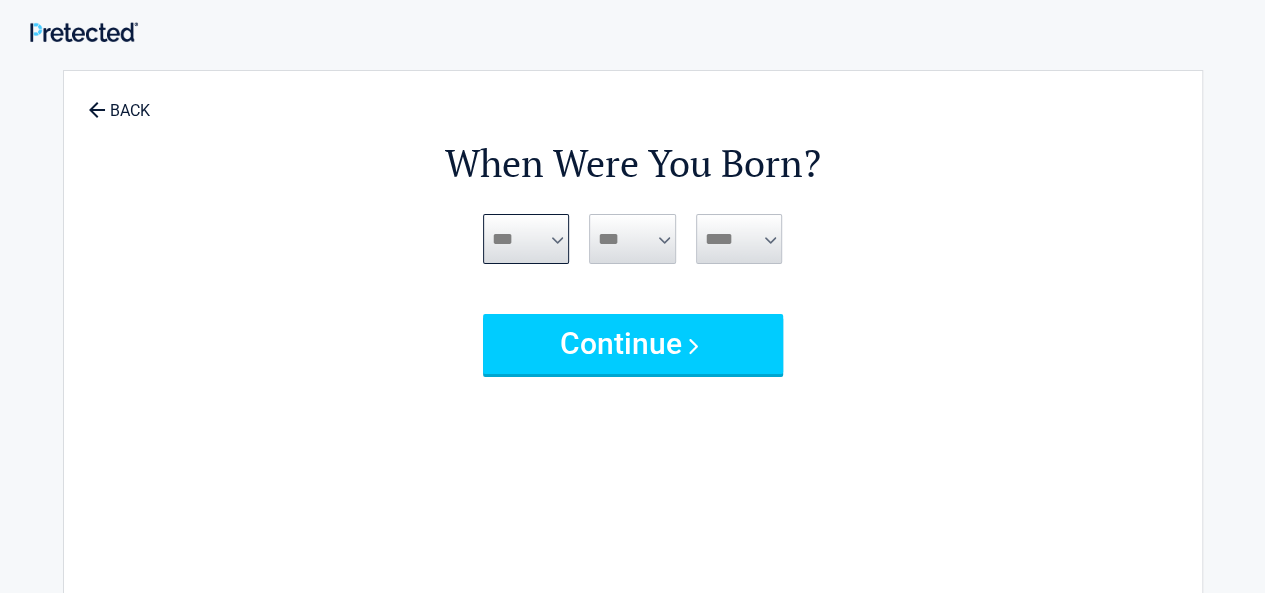 click on "*****
***
***
***
***
***
***
***
***
***
***
***
***" at bounding box center (526, 239) 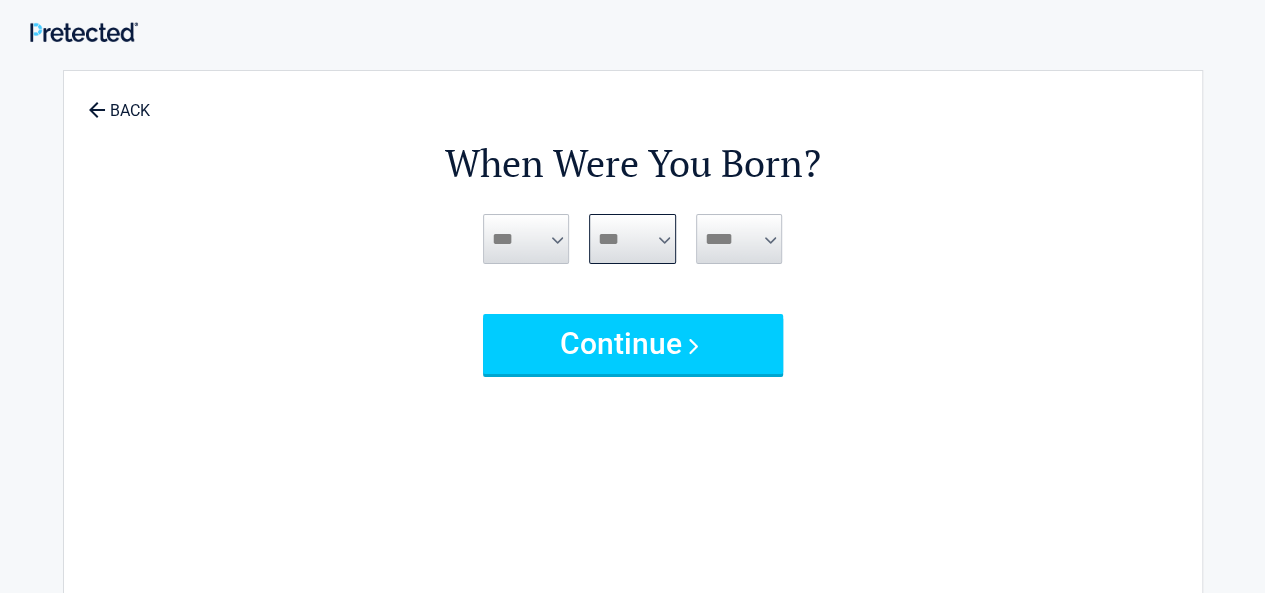 click on "*** * * * * * * * * * ** ** ** ** ** ** ** ** ** ** ** ** ** ** ** ** ** ** ** **" at bounding box center (632, 239) 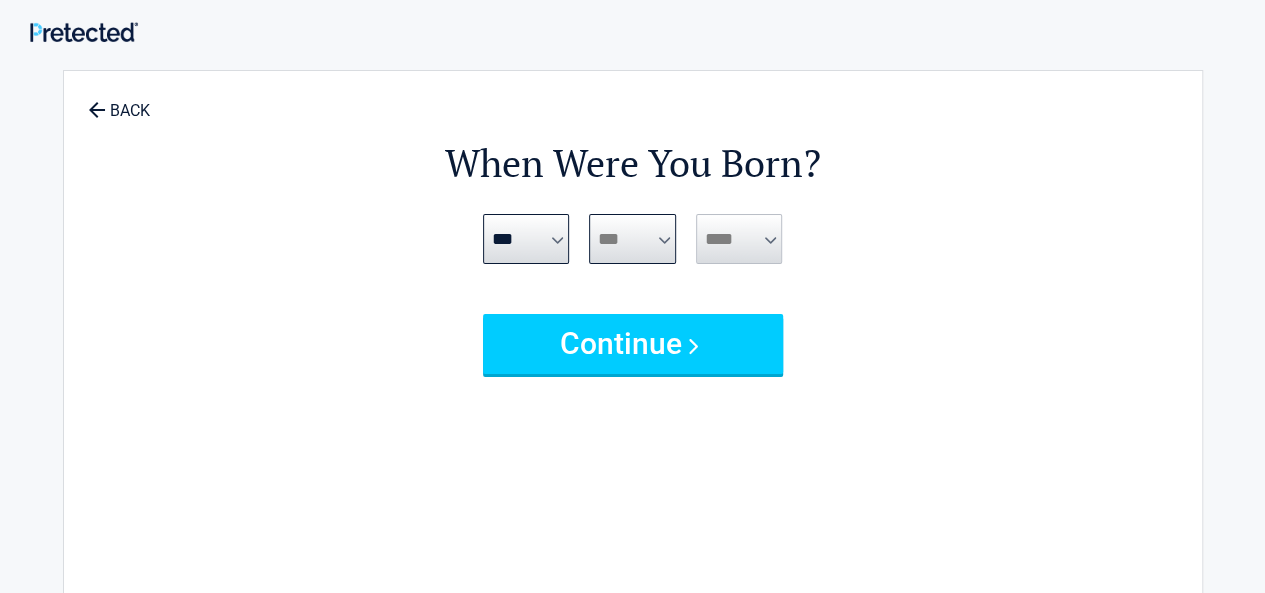 select on "*" 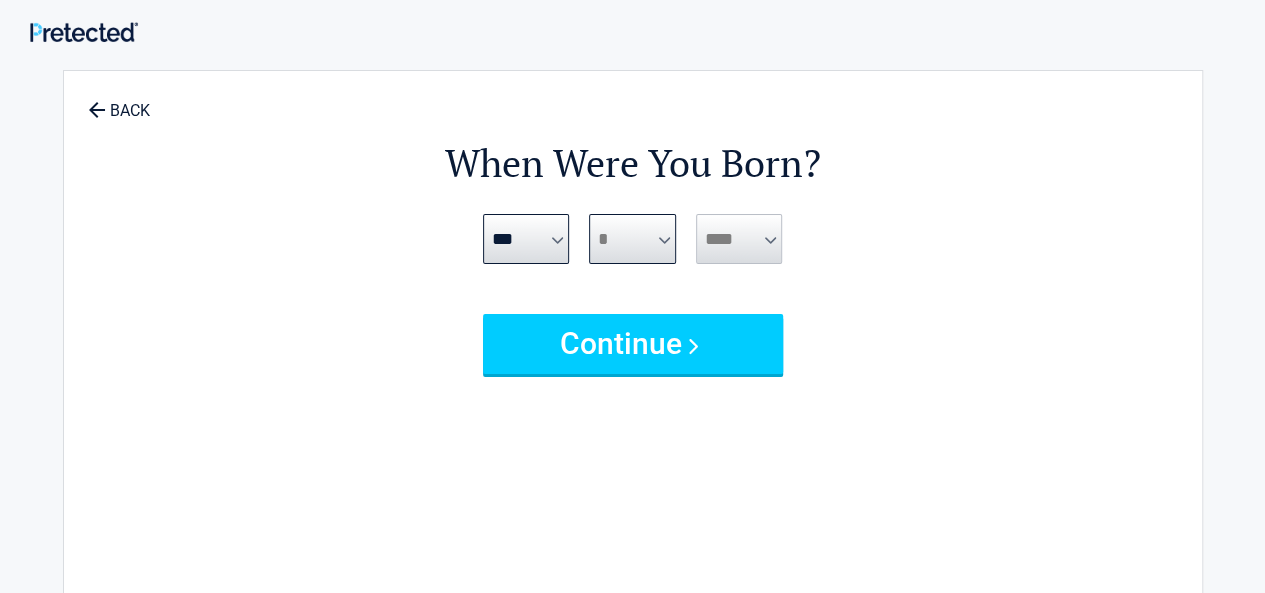 click on "*** * * * * * * * * * ** ** ** ** ** ** ** ** ** ** ** ** ** ** ** ** ** ** ** **" at bounding box center (632, 239) 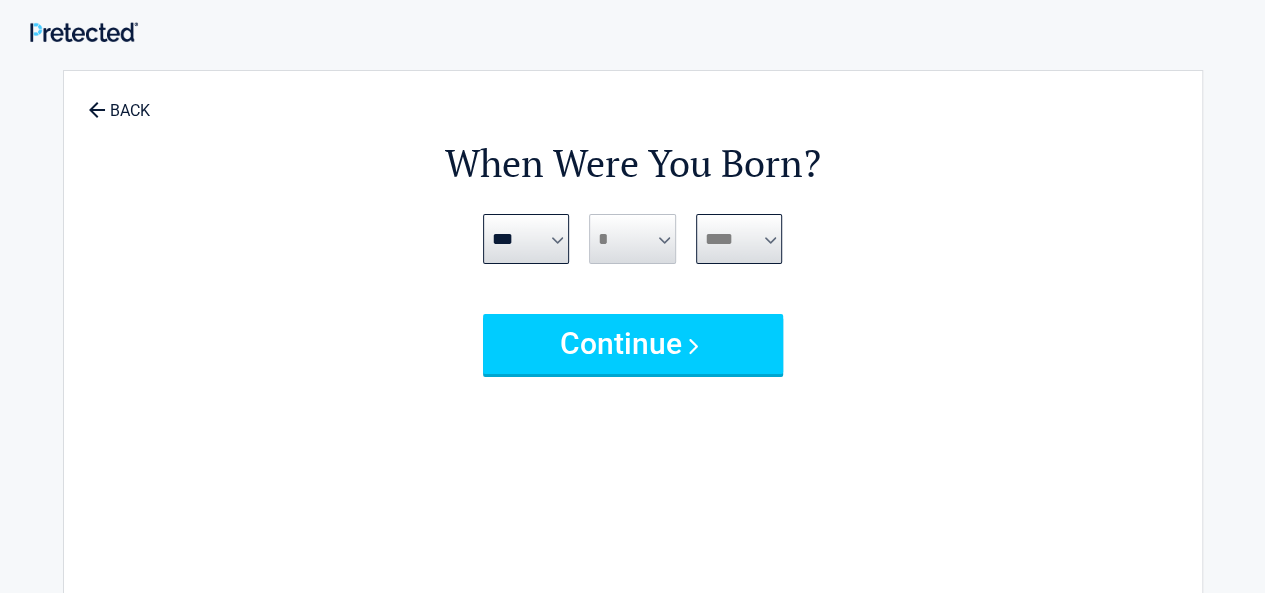 click on "****
****
****
****
****
****
****
****
****
****
****
****
****
****
****
****
****
****
****
****
****
****
****
****
****
****
****
****
****
****
****
****
****
****
****
****
****
****
****
****
****
****
****
****
****
****
****
****
****
****
****
****
****
****
****
****
****
****
****
****
****
****
****
****" at bounding box center (739, 239) 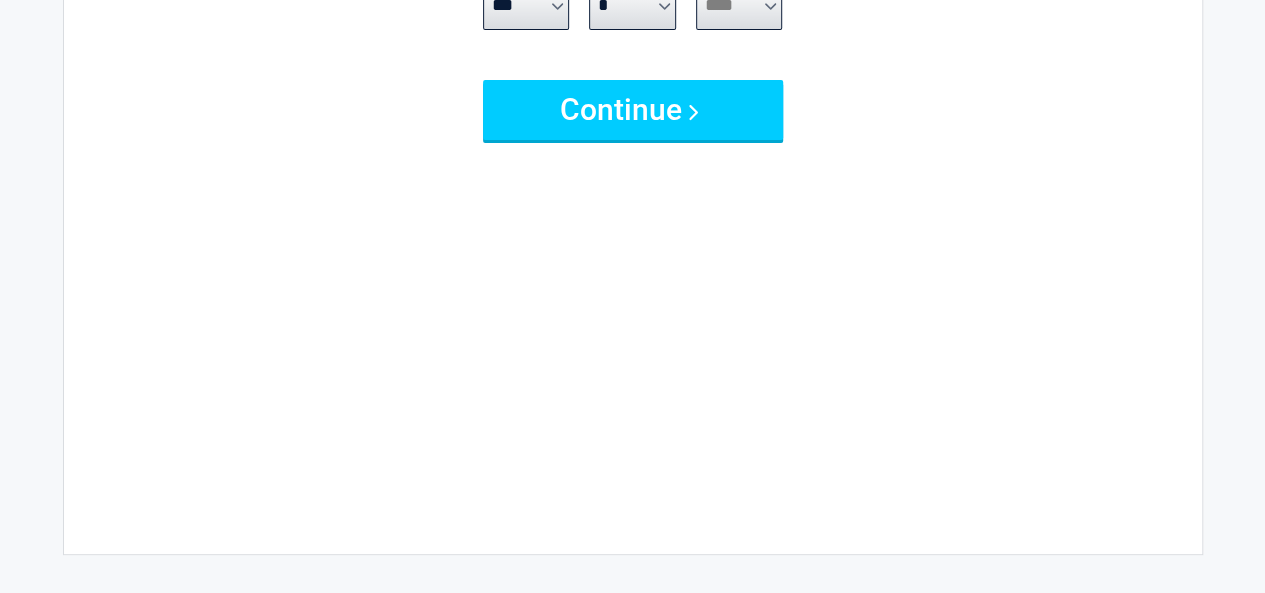 scroll, scrollTop: 0, scrollLeft: 0, axis: both 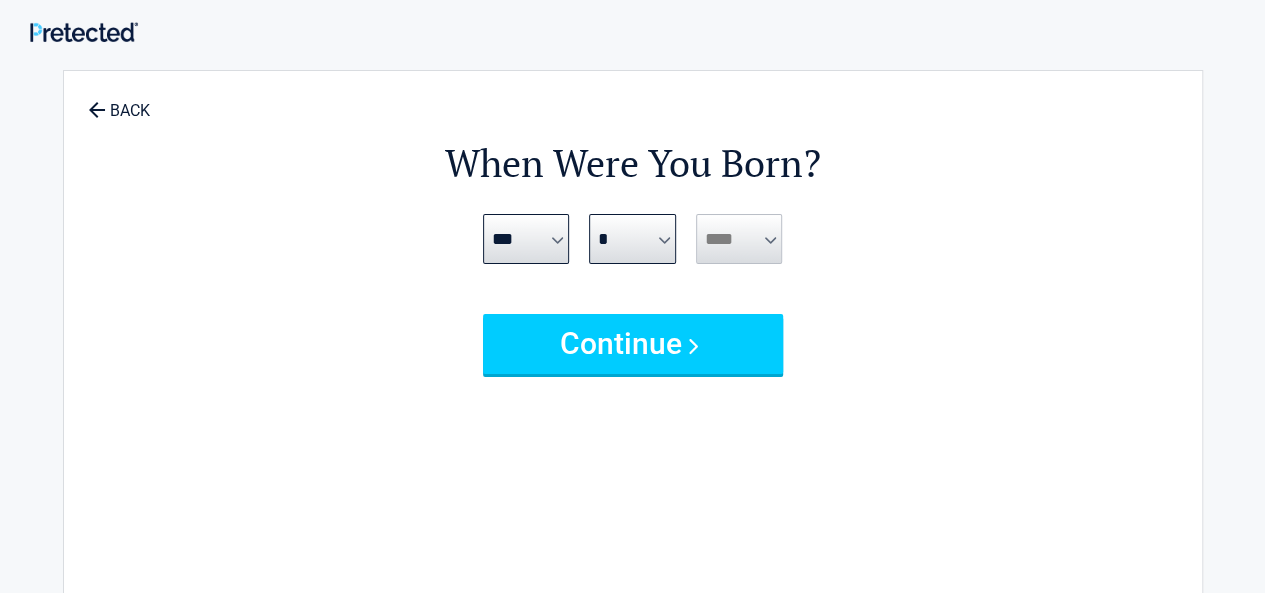 drag, startPoint x: 752, startPoint y: 265, endPoint x: 730, endPoint y: 215, distance: 54.626 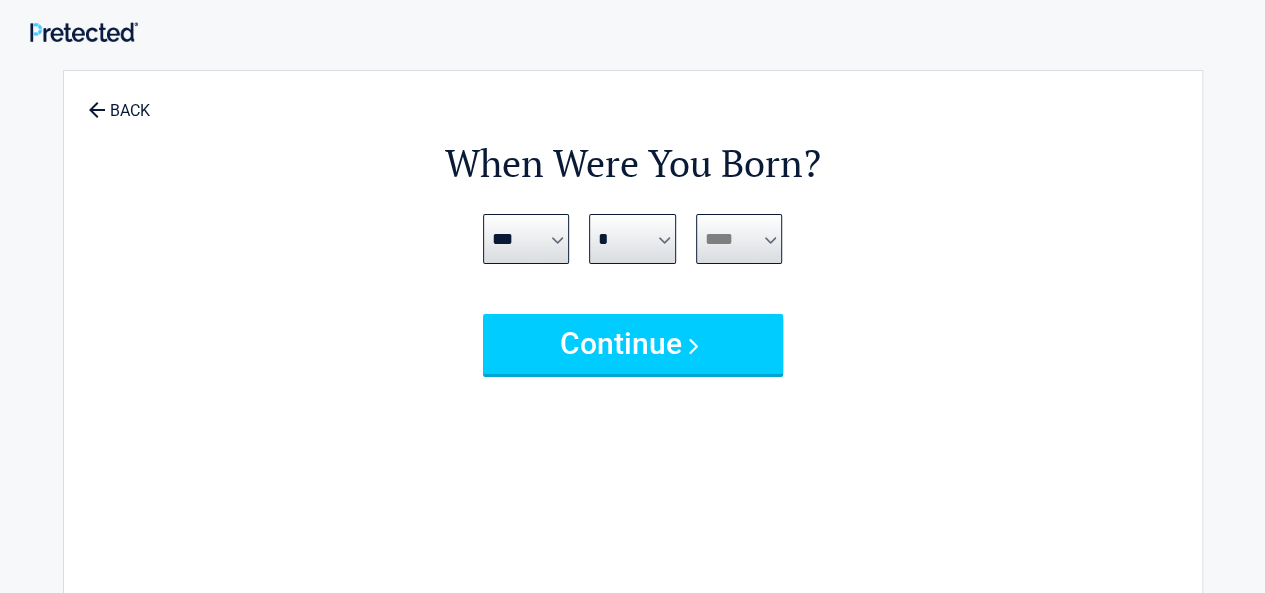 click on "****
****
****
****
****
****
****
****
****
****
****
****
****
****
****
****
****
****
****
****
****
****
****
****
****
****
****
****
****
****
****
****
****
****
****
****
****
****
****
****
****
****
****
****
****
****
****
****
****
****
****
****
****
****
****
****
****
****
****
****
****
****
****
****" at bounding box center [739, 239] 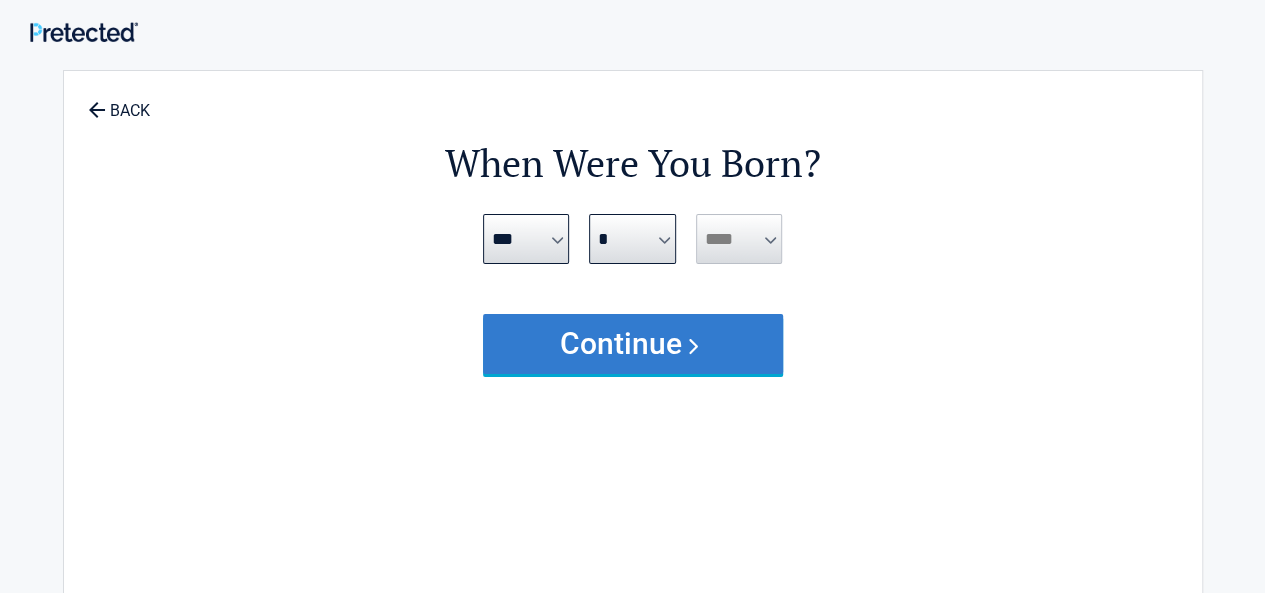 click on "Continue" at bounding box center (633, 344) 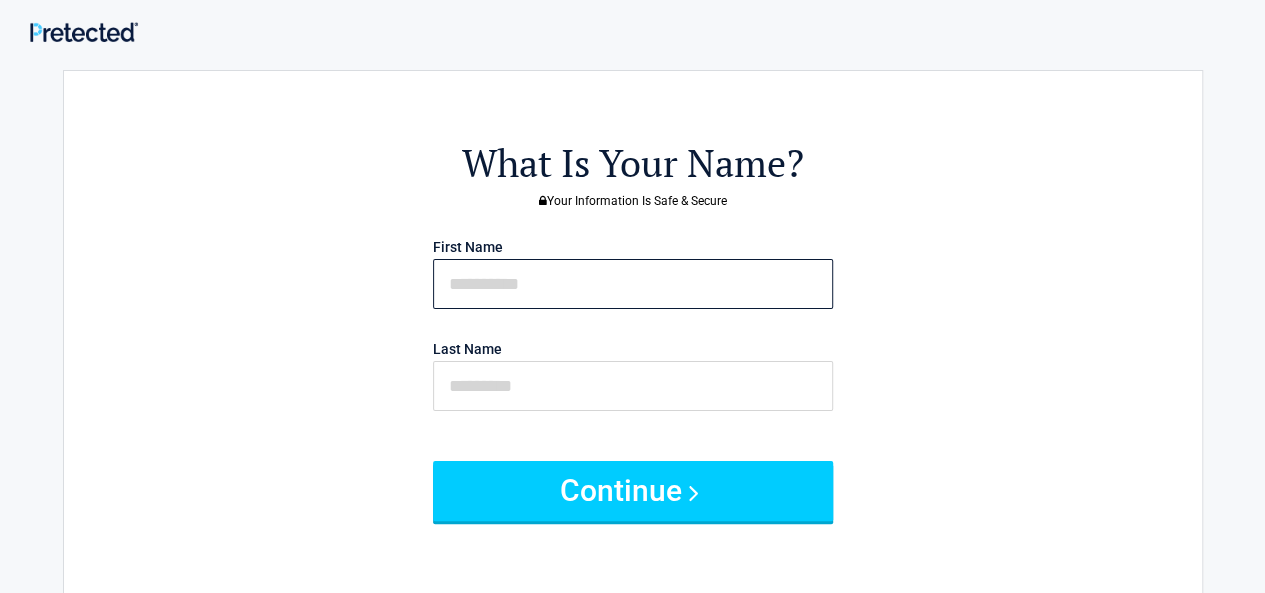 click at bounding box center [633, 284] 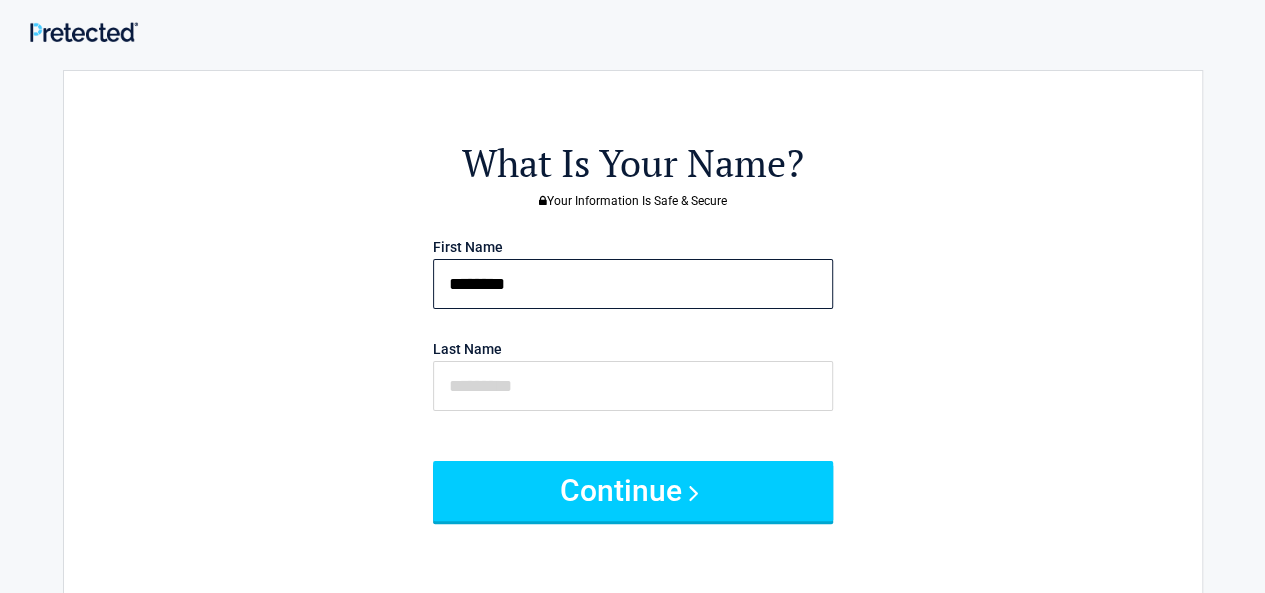 type on "*******" 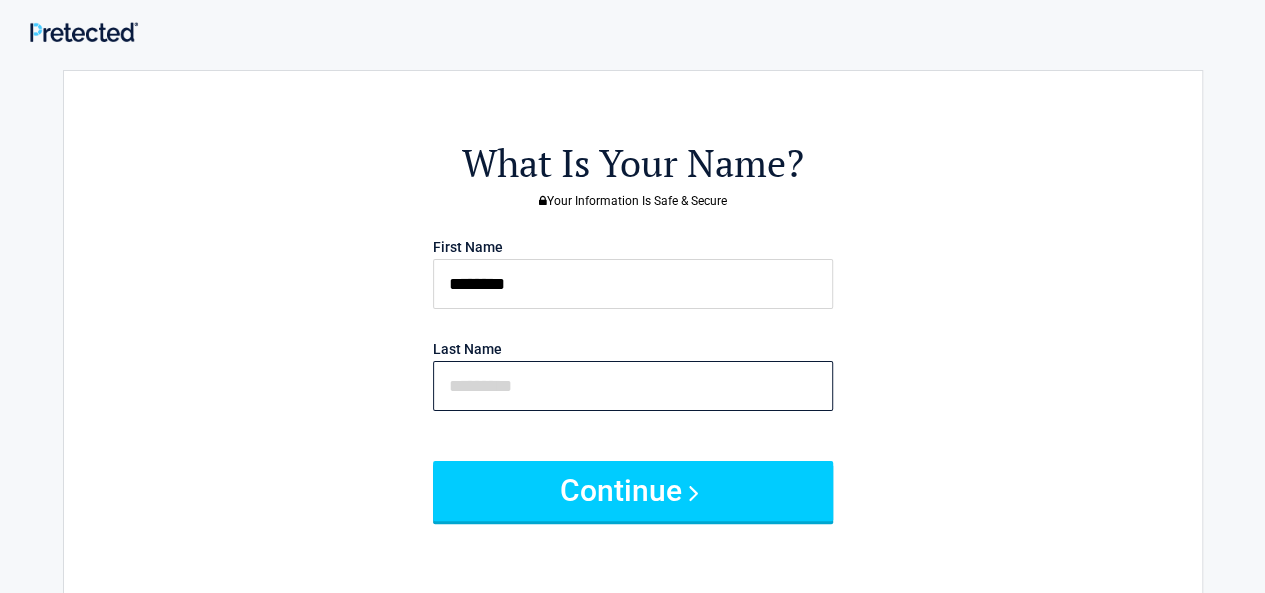 click at bounding box center (633, 386) 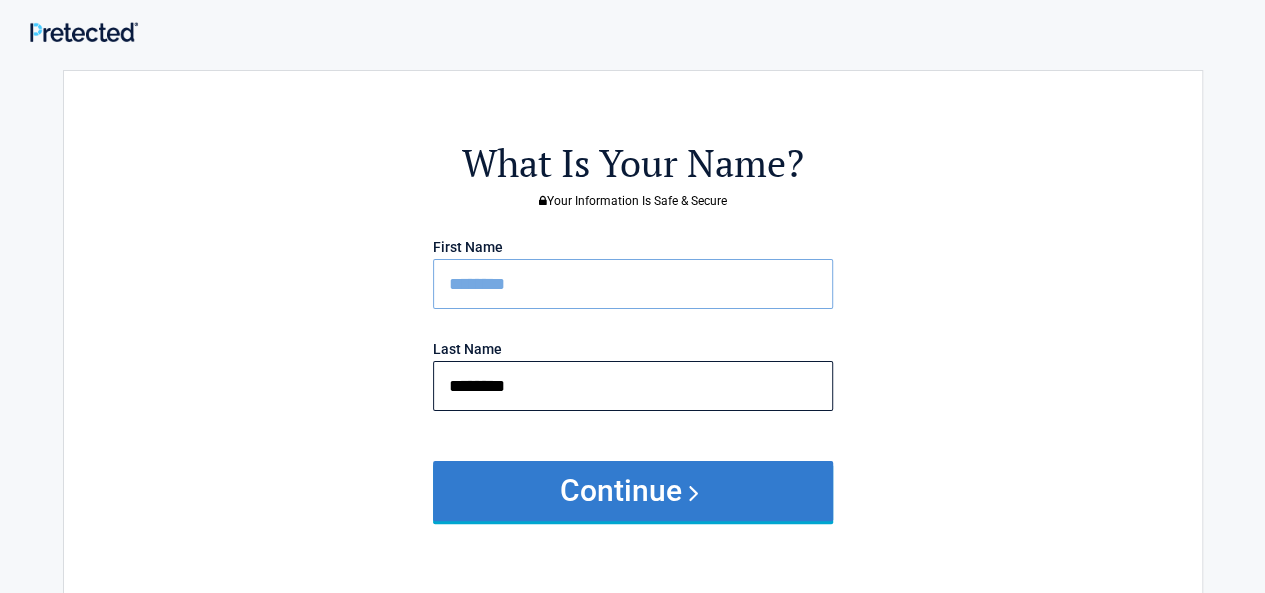 type on "********" 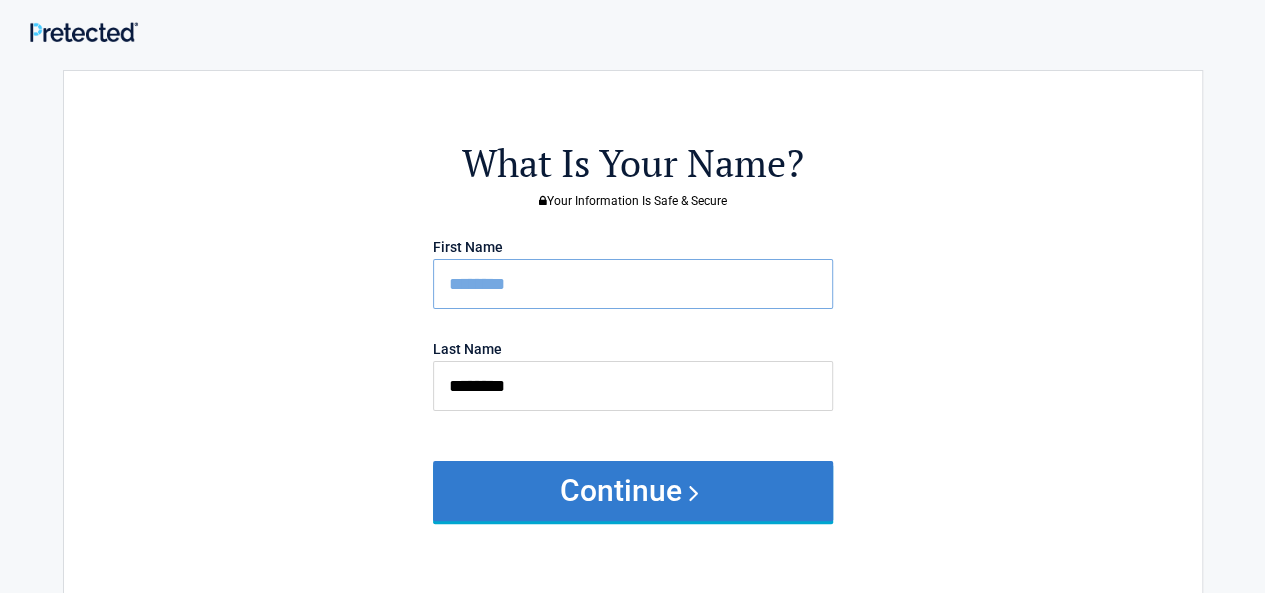 click on "Continue" at bounding box center (633, 491) 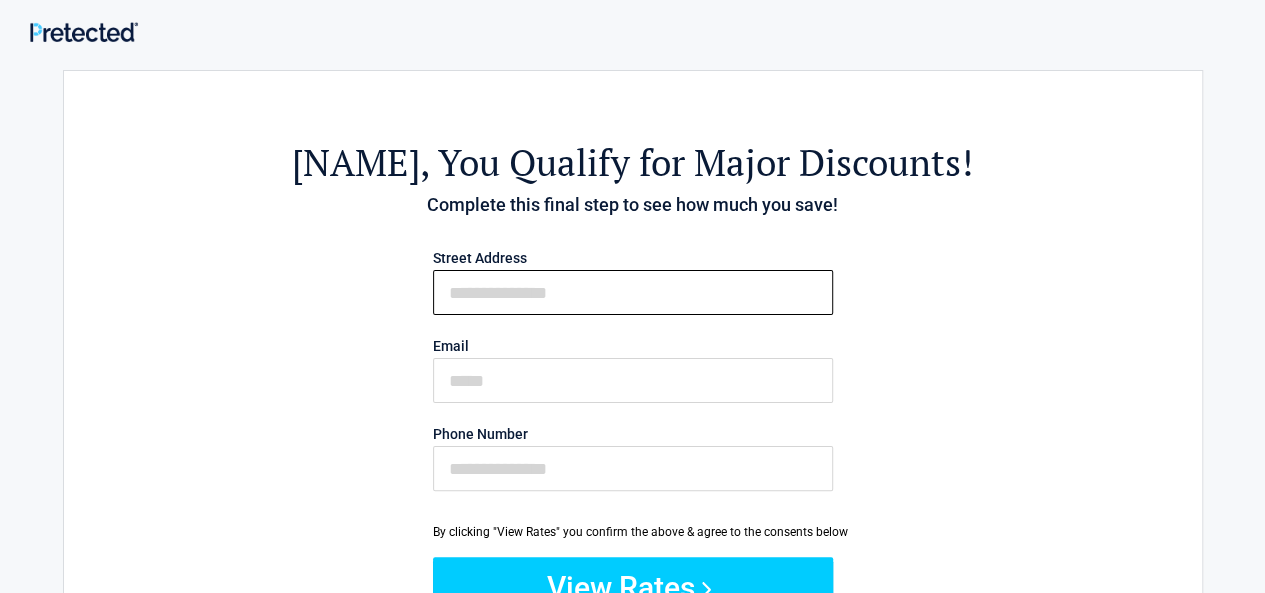 click on "First Name" at bounding box center [633, 292] 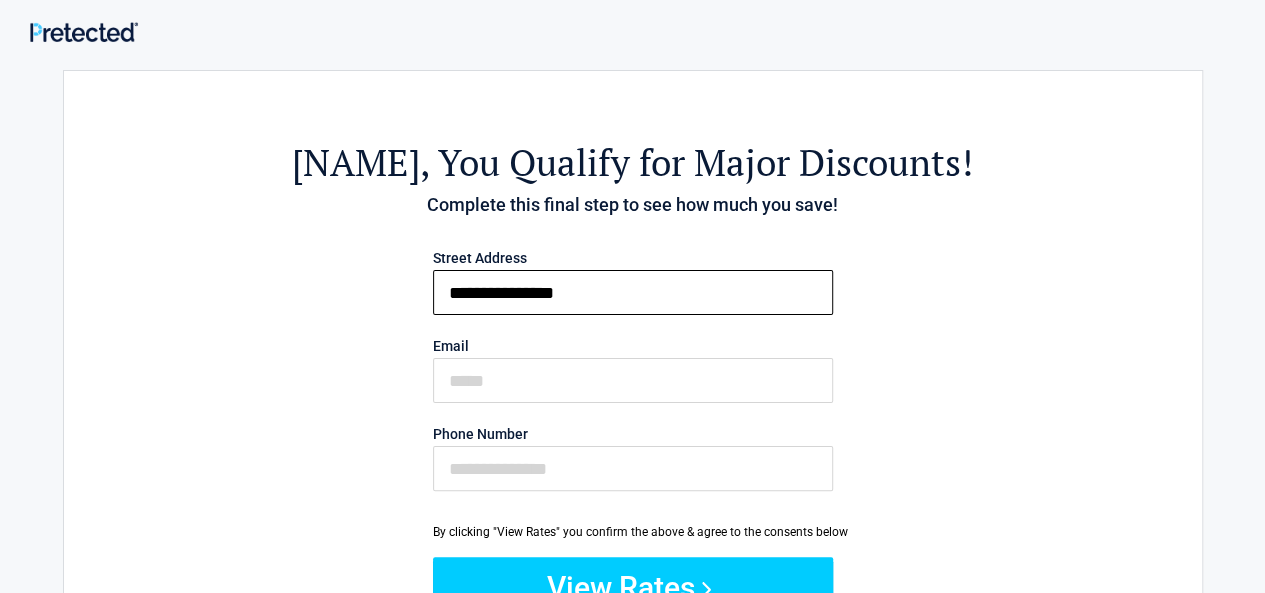 type on "**********" 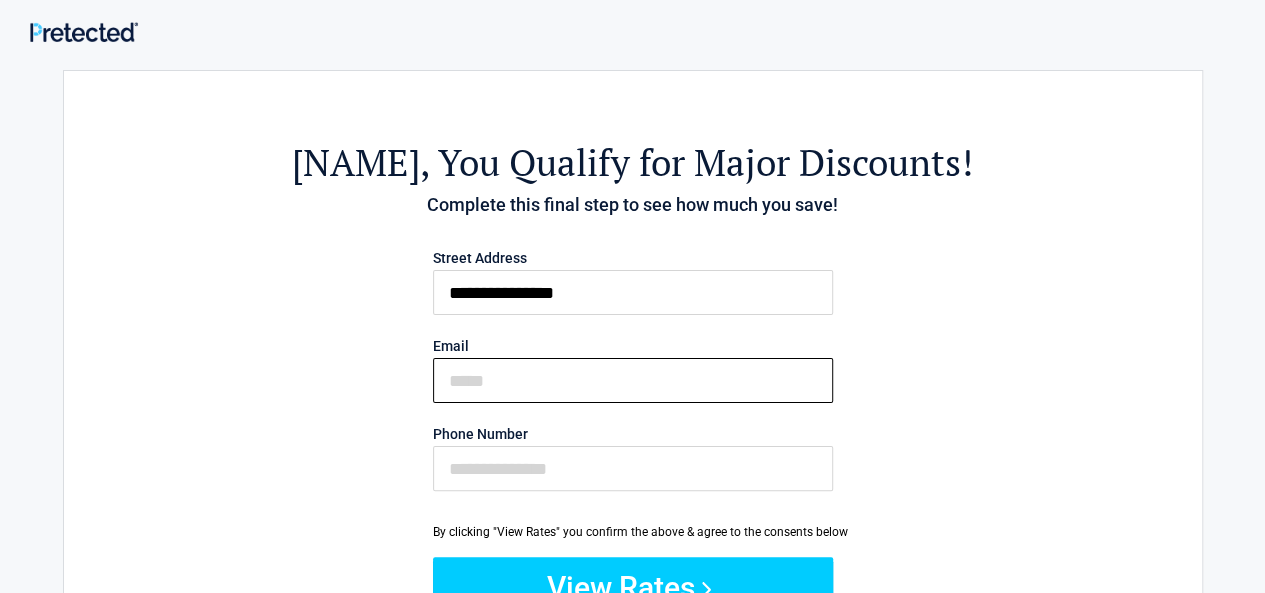 click on "Email" at bounding box center (633, 380) 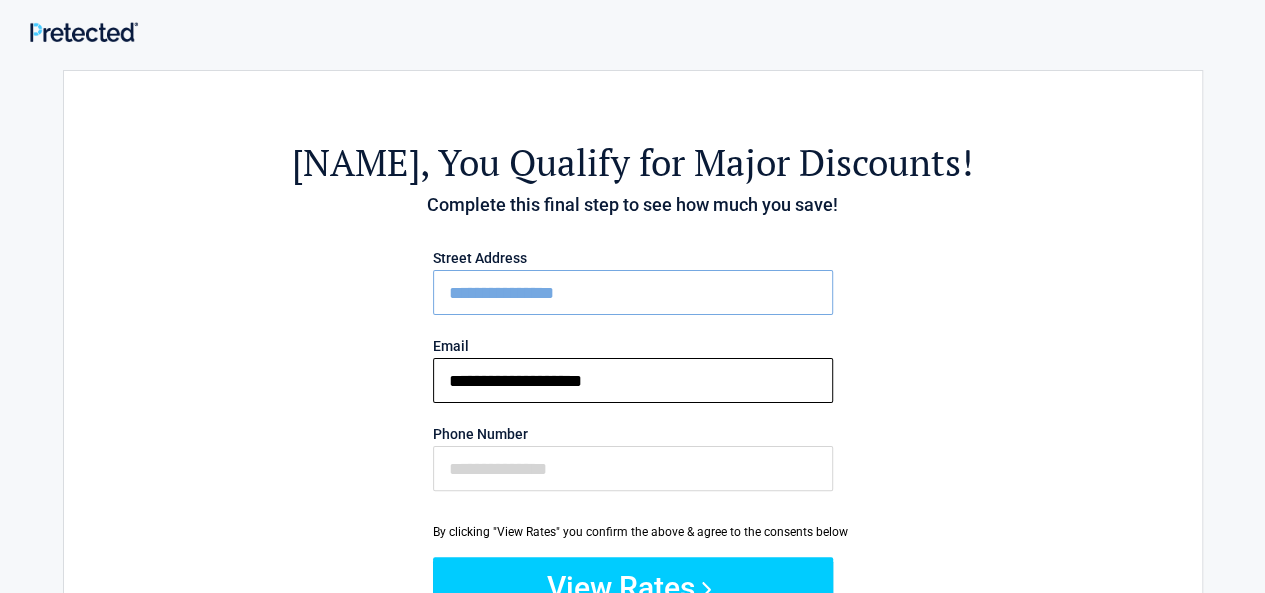 type on "**********" 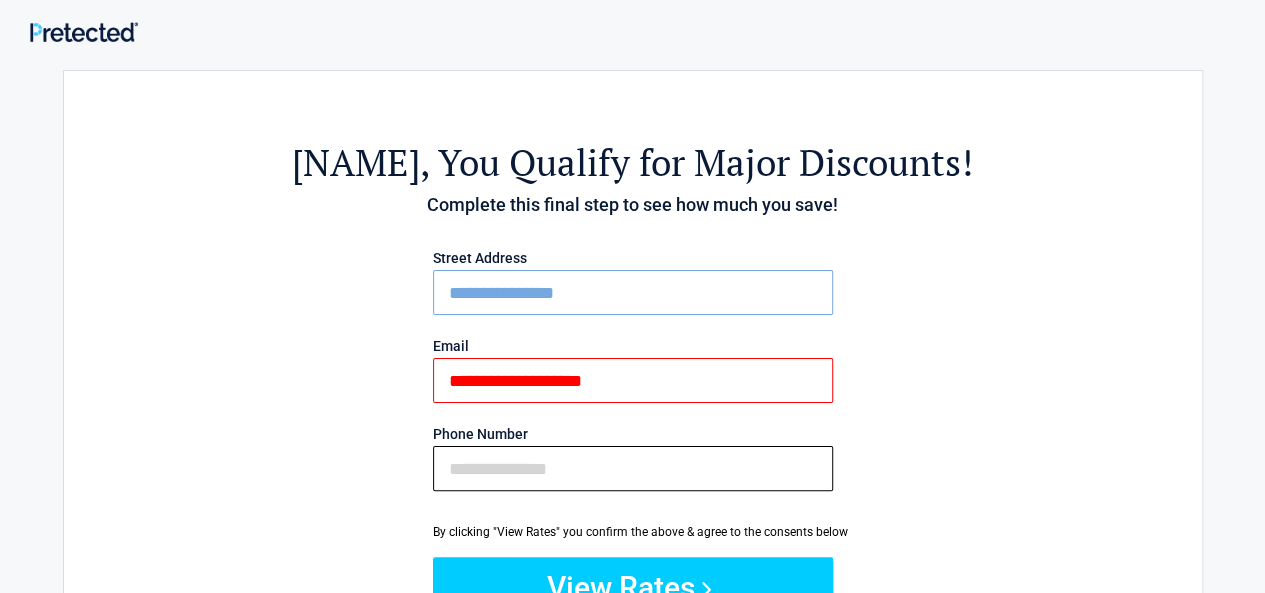 click on "Phone Number" at bounding box center [633, 468] 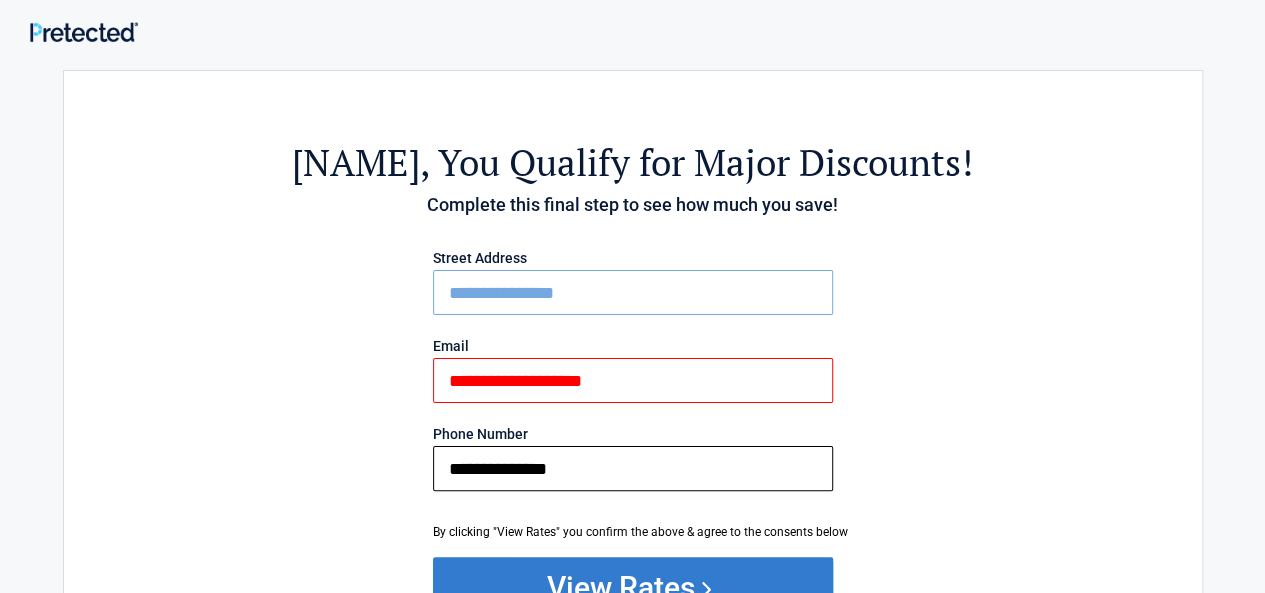 type on "**********" 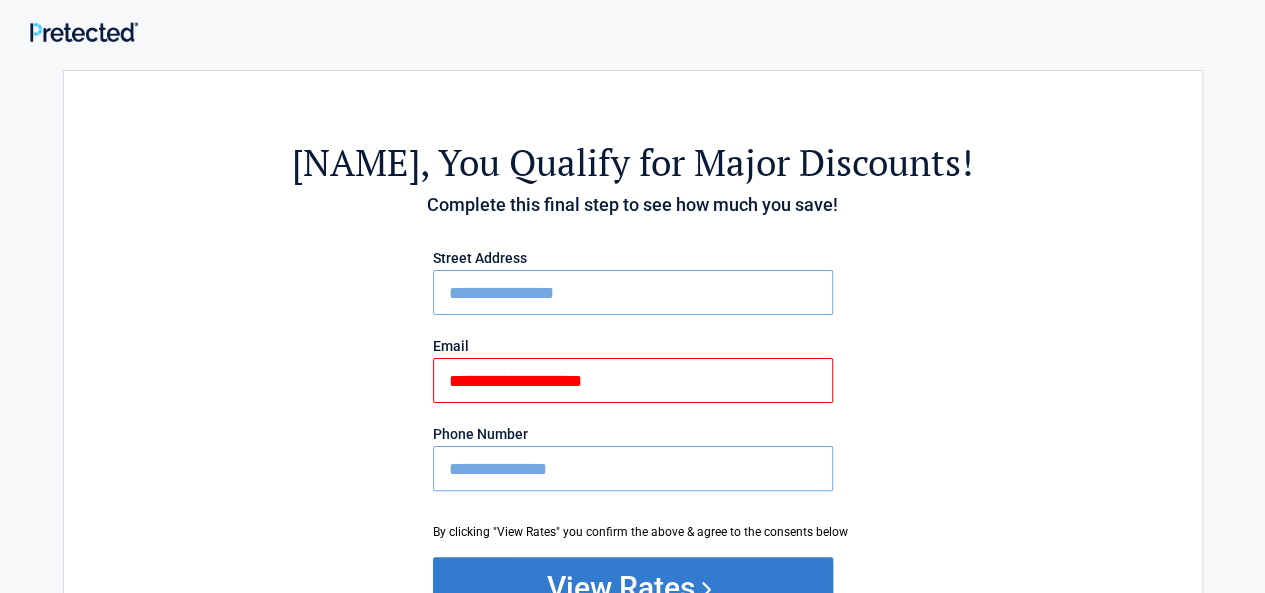 click on "View Rates" at bounding box center [633, 587] 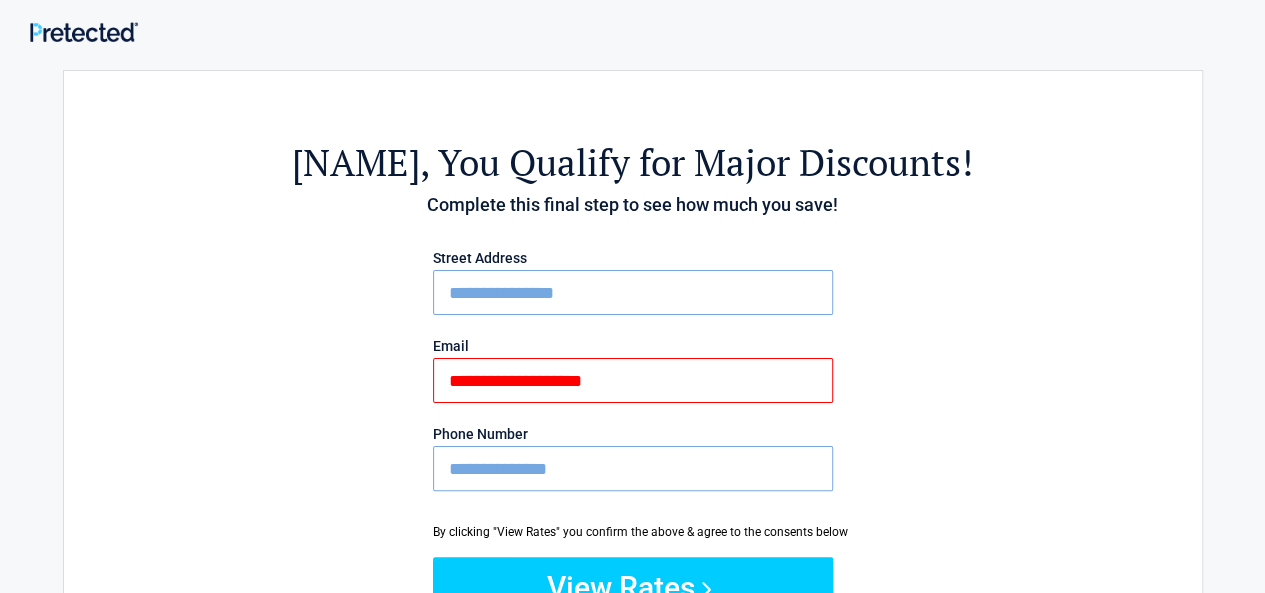click on "**********" at bounding box center [633, 380] 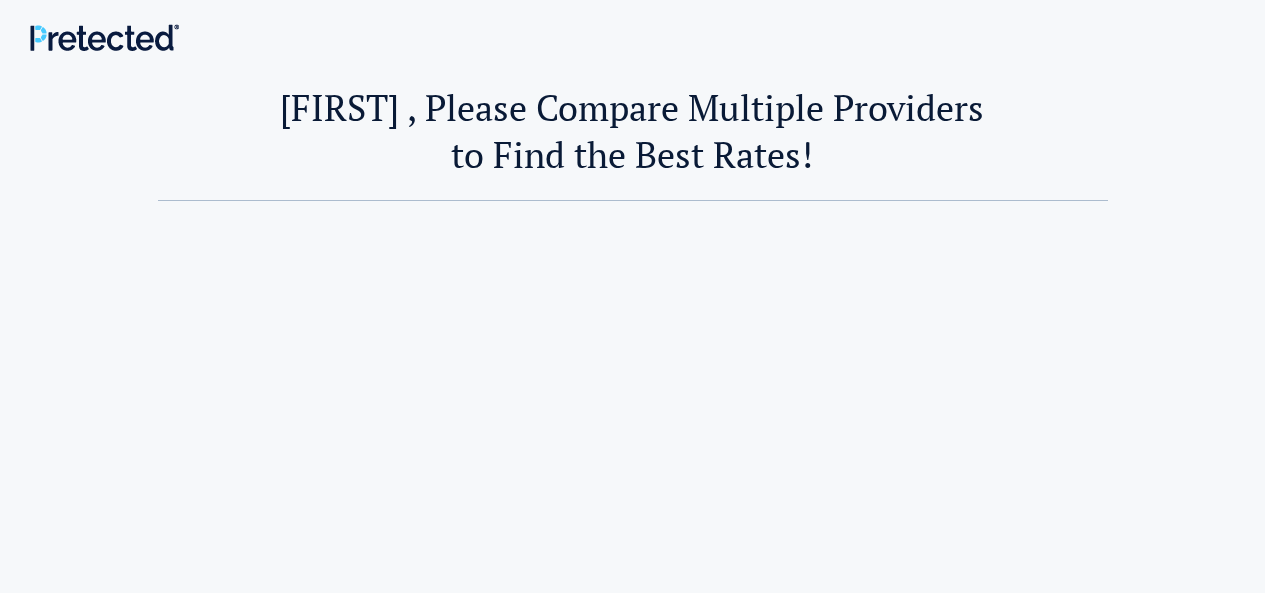 scroll, scrollTop: 0, scrollLeft: 0, axis: both 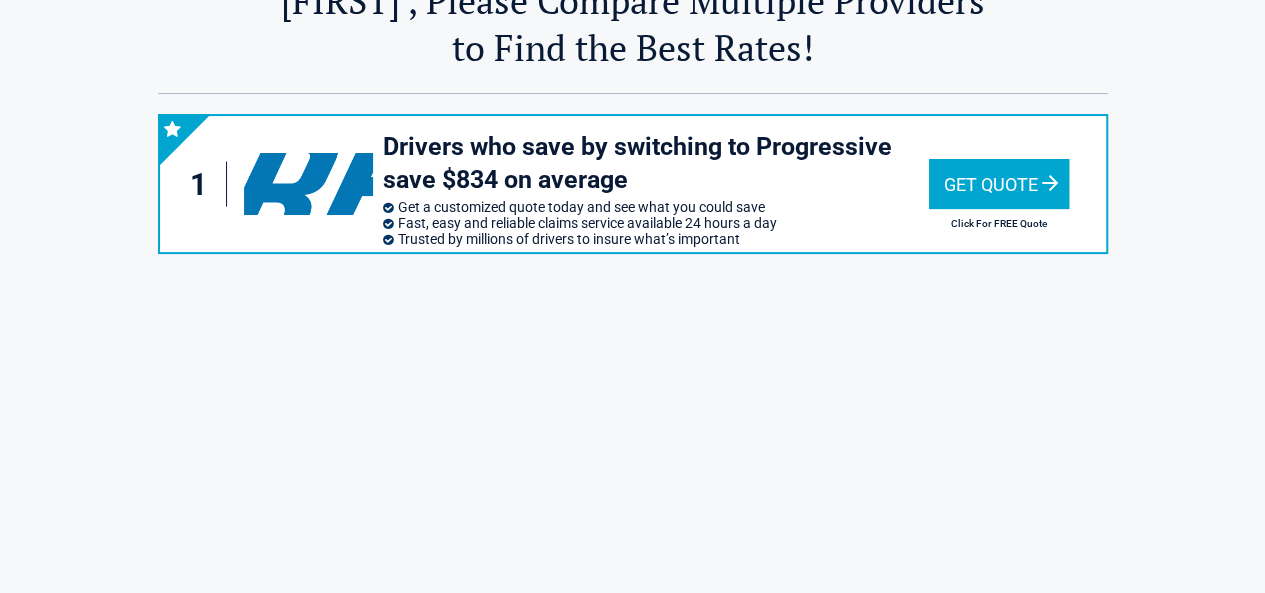 click on "Get Quote" at bounding box center [999, 184] 